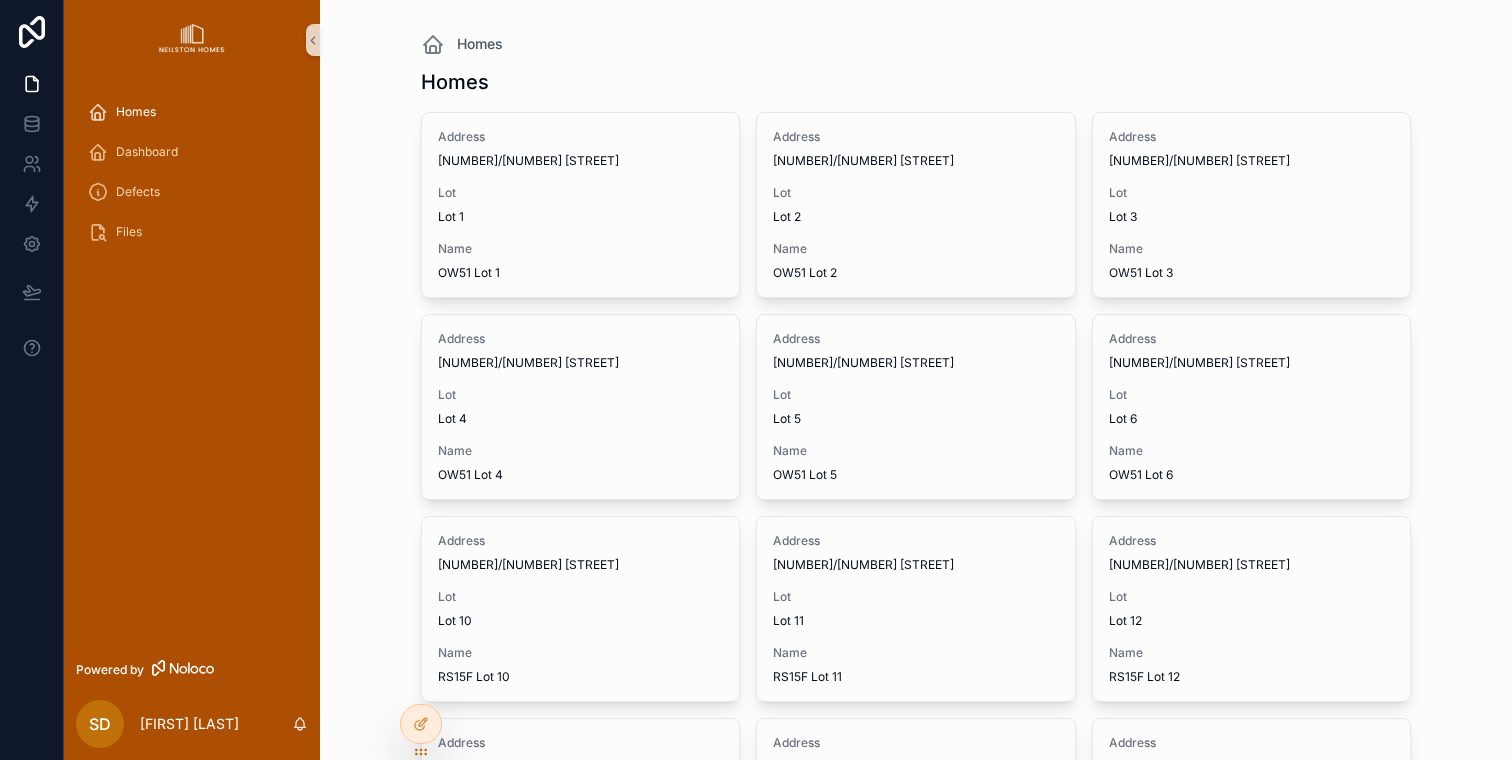scroll, scrollTop: 0, scrollLeft: 0, axis: both 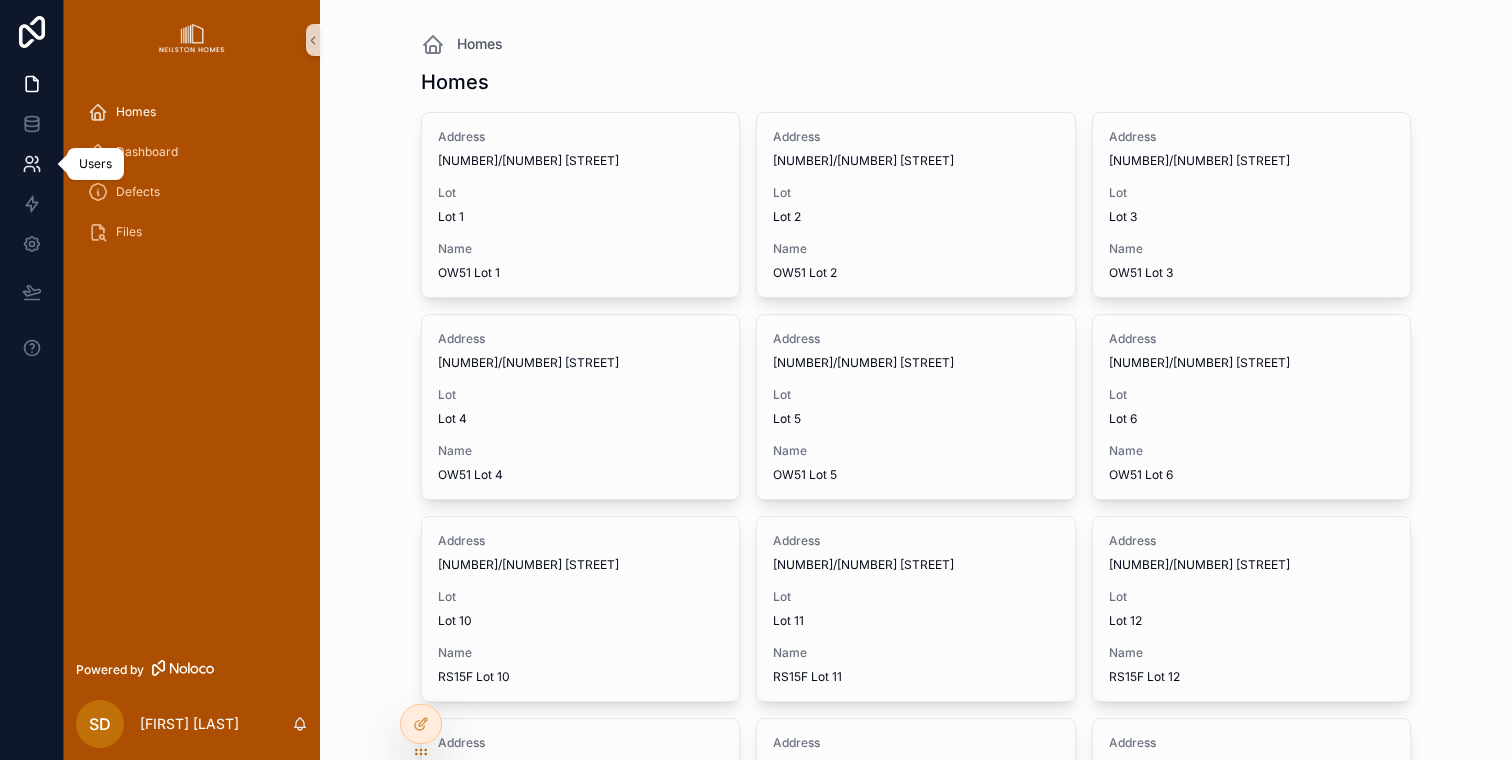 click 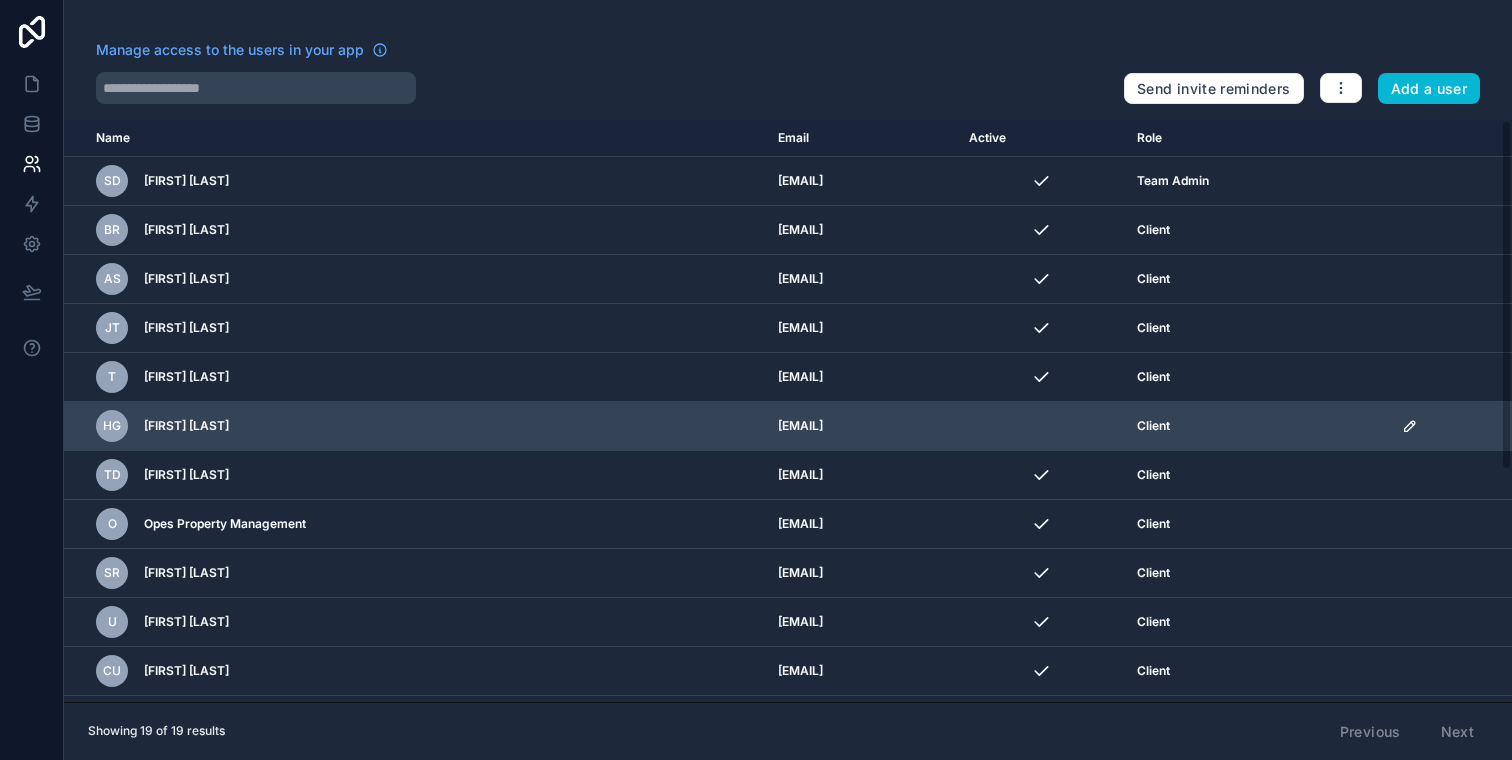 click 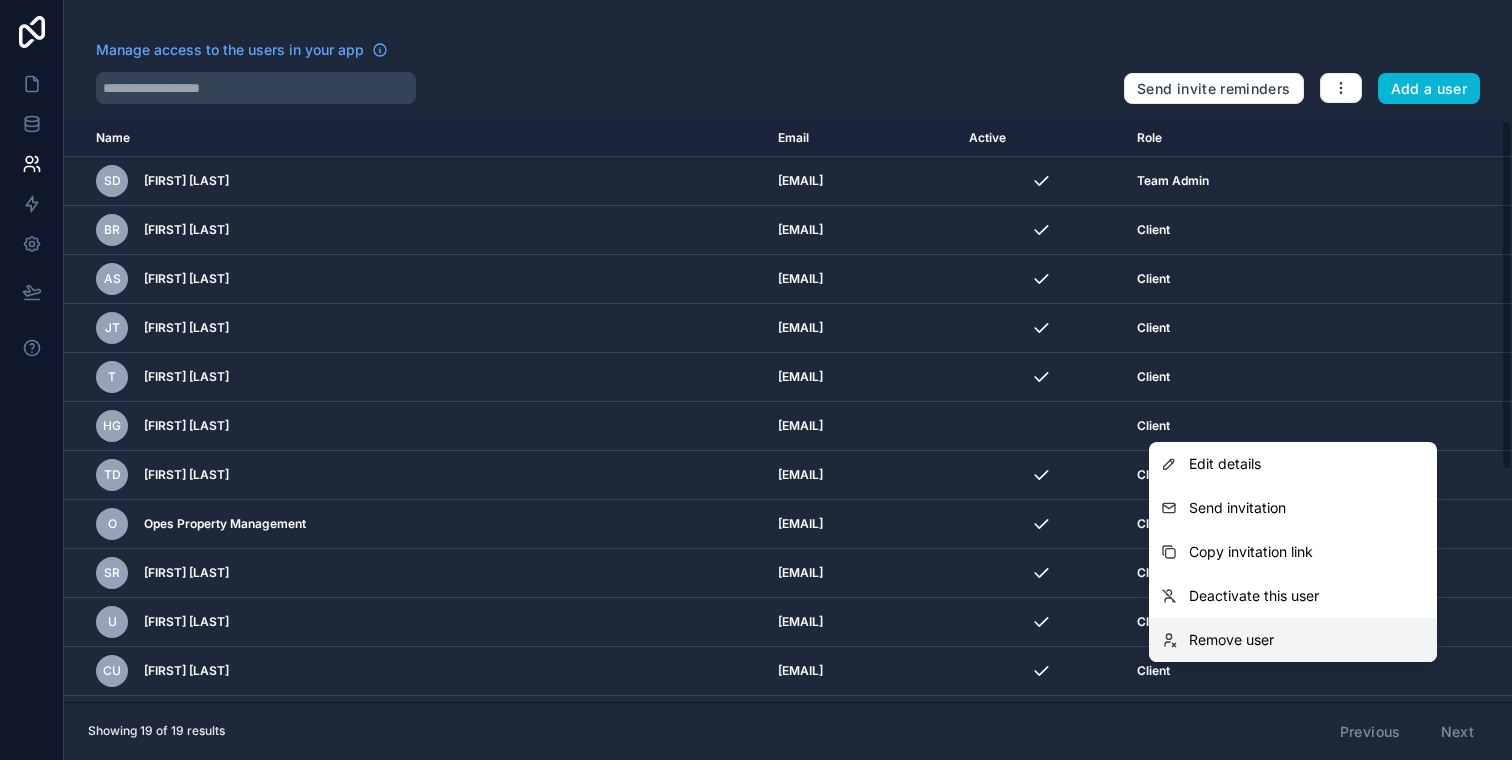 click on "Remove user" at bounding box center (1231, 640) 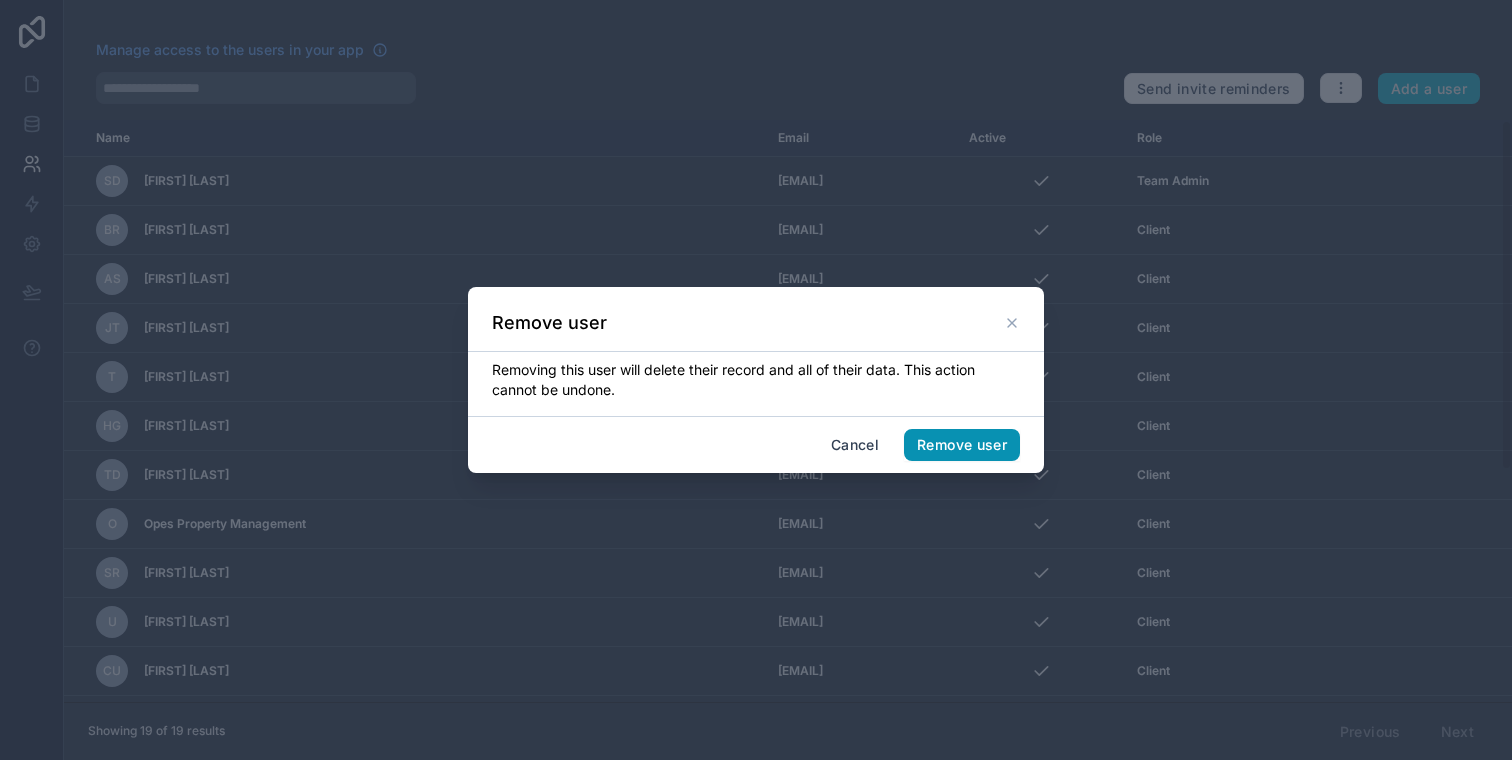 click on "Remove user" at bounding box center [962, 445] 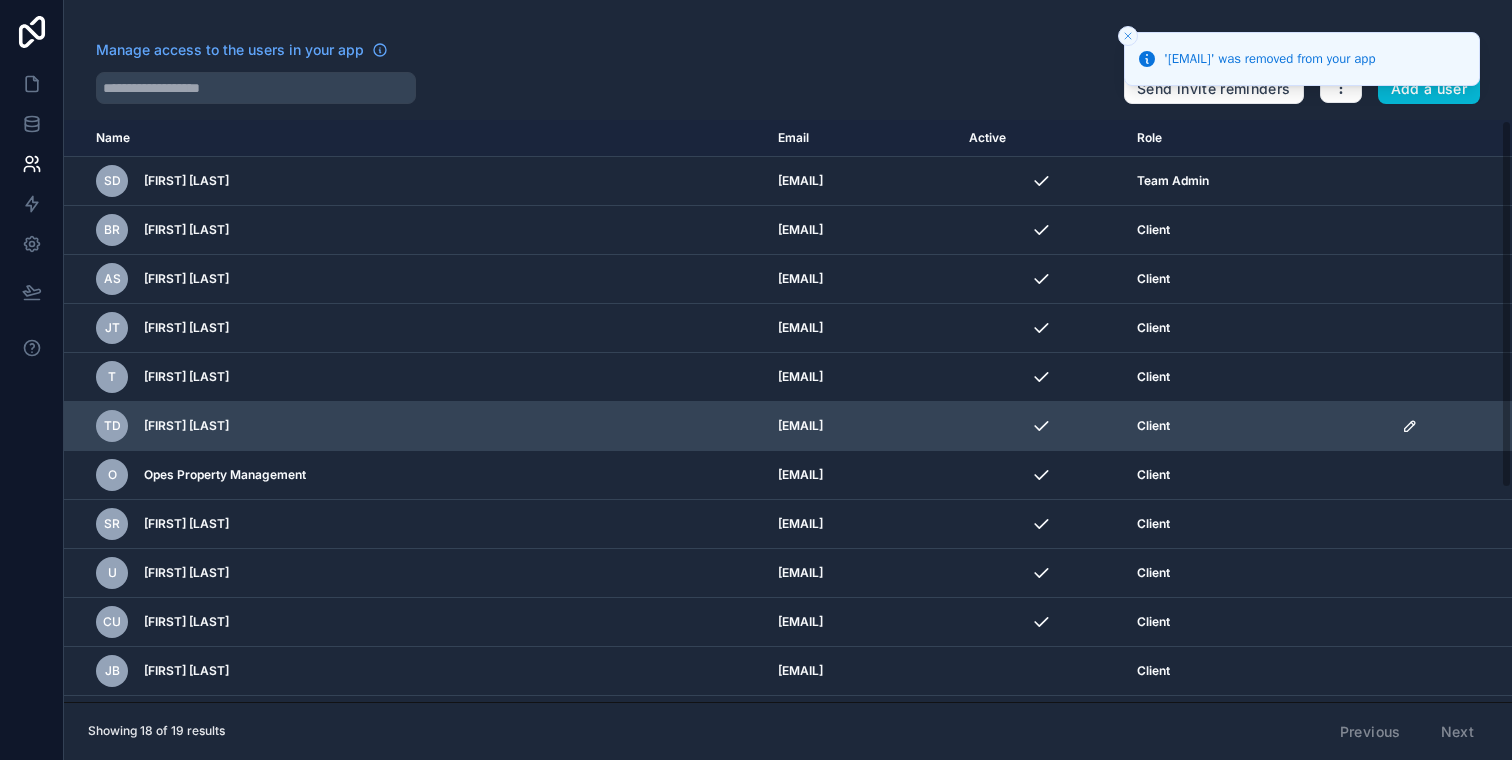 click 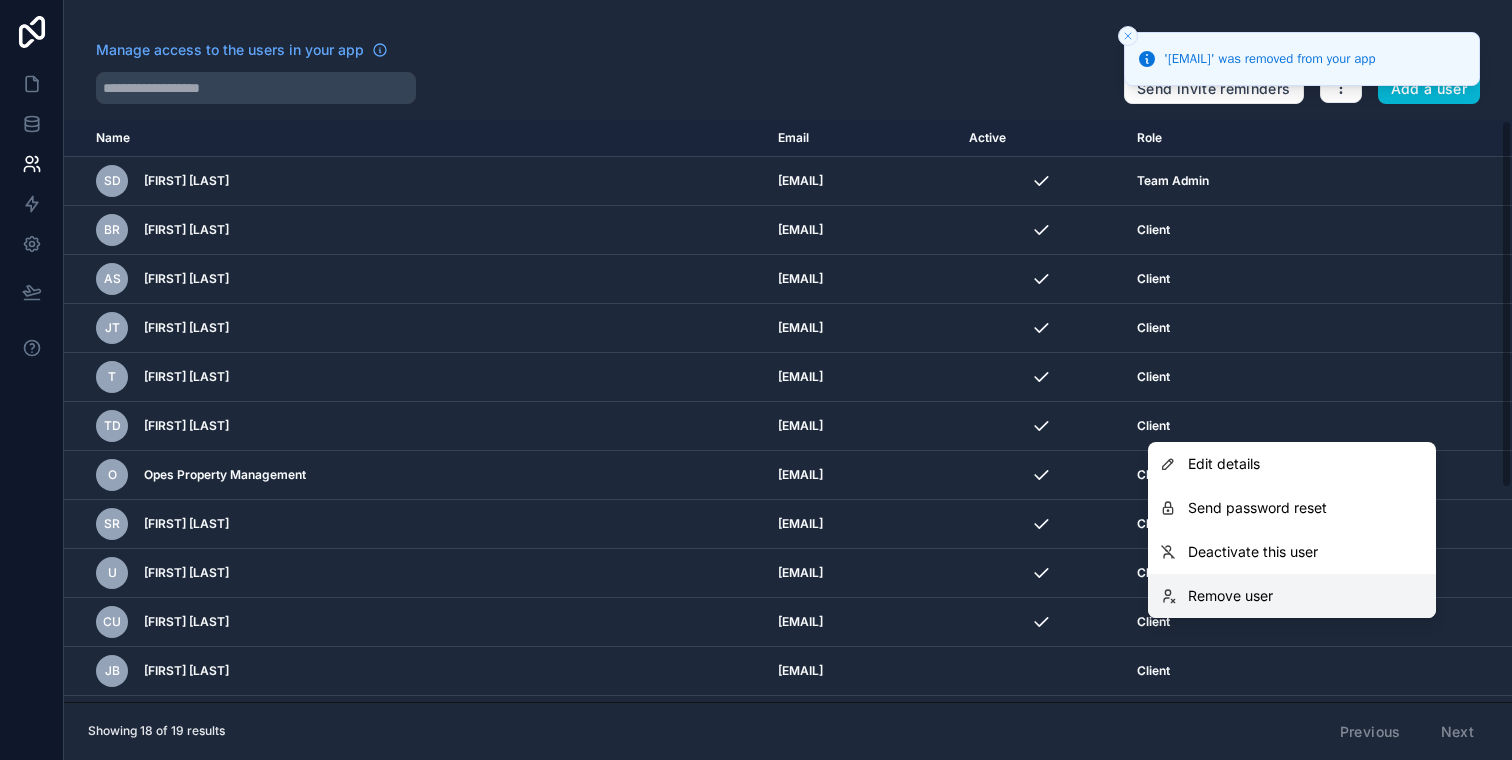 click on "Remove user" at bounding box center [1230, 596] 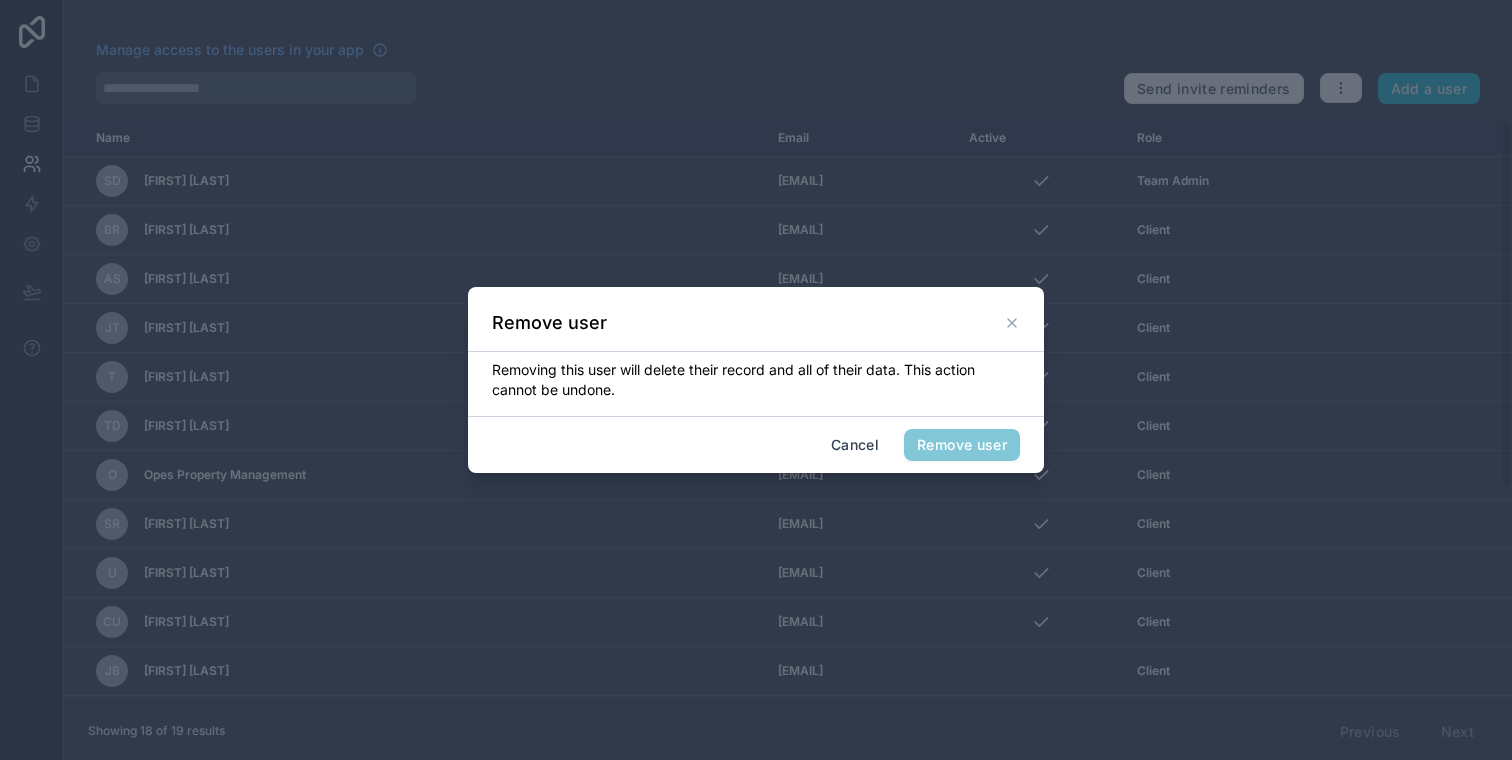 click on "Remove user" at bounding box center (962, 445) 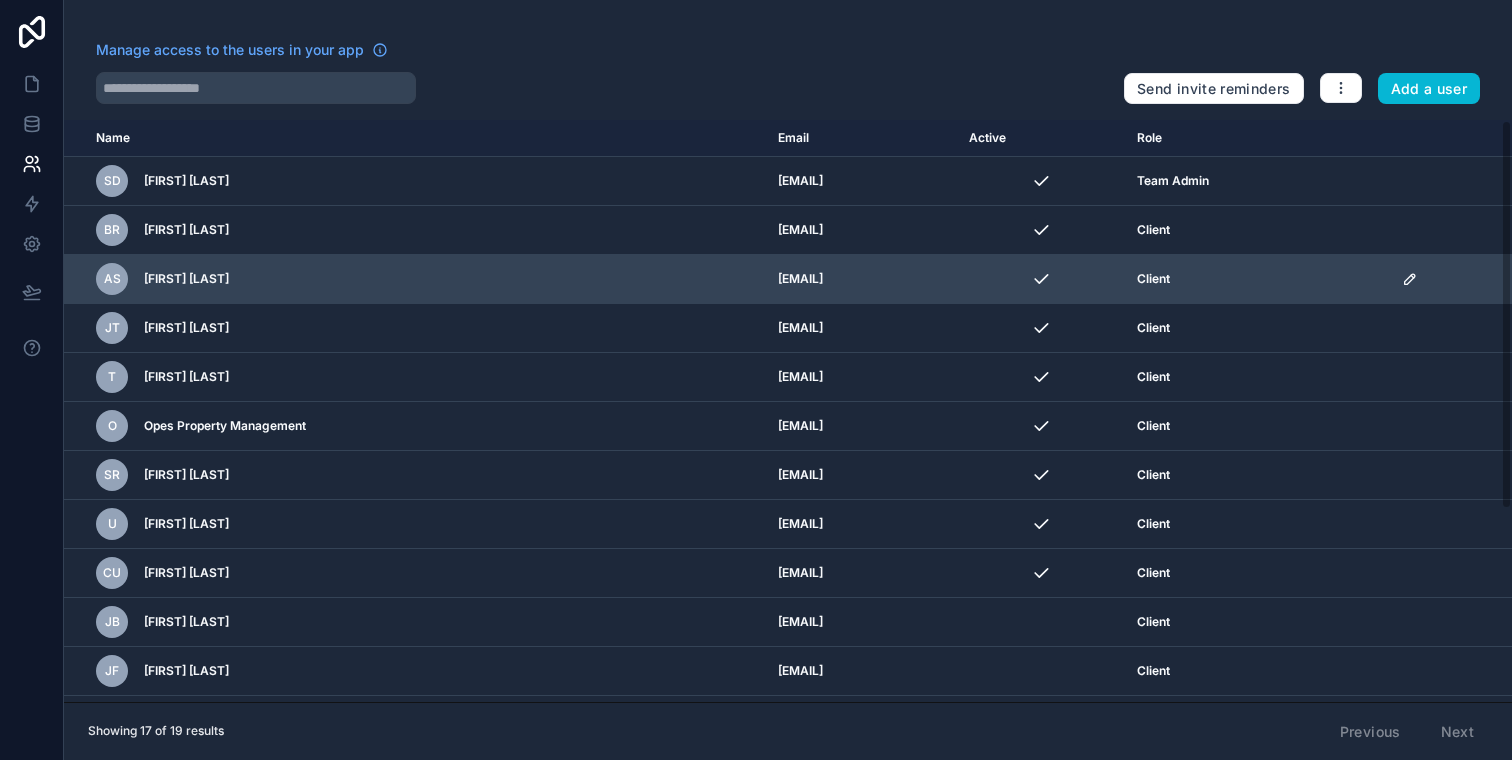 click 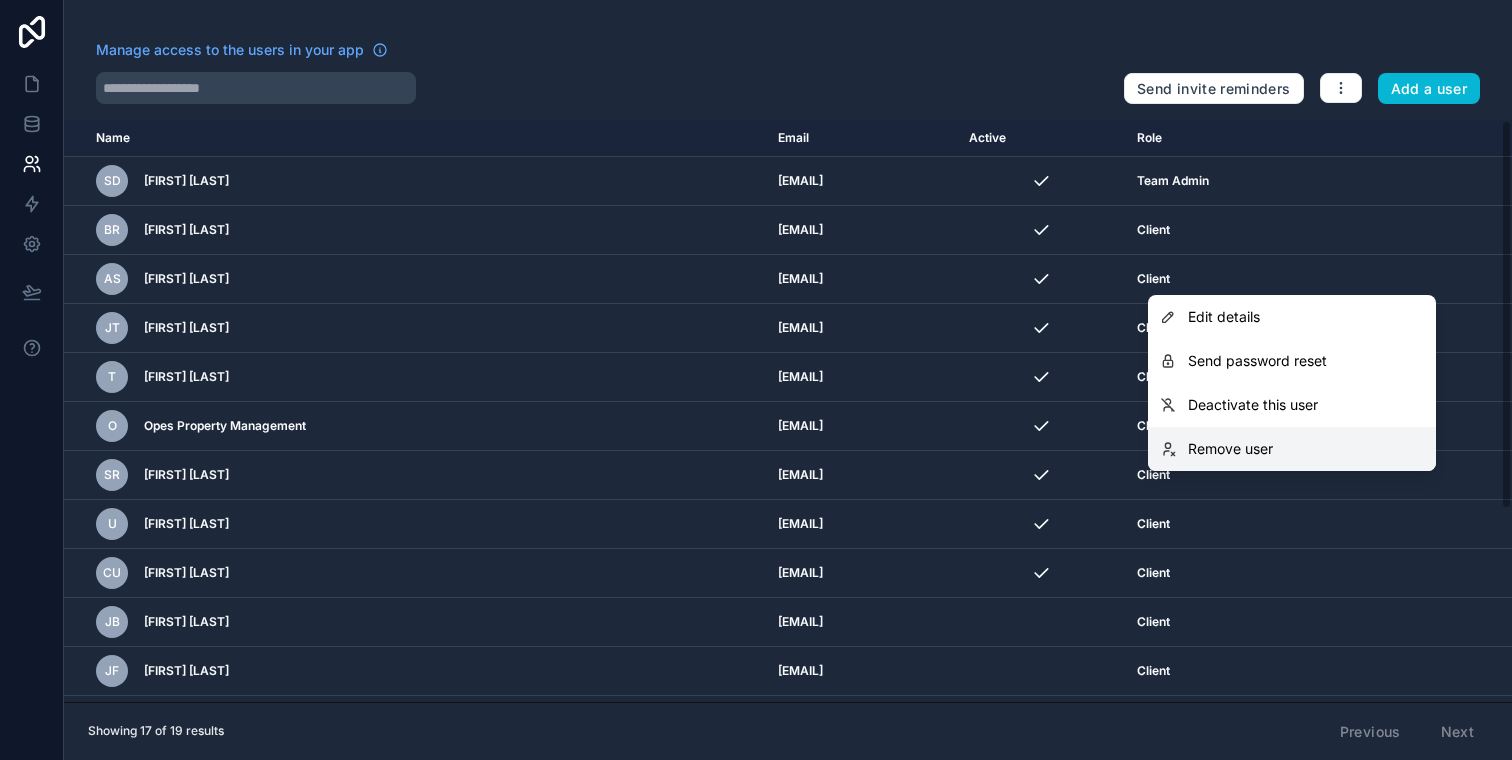 click on "Remove user" at bounding box center (1230, 449) 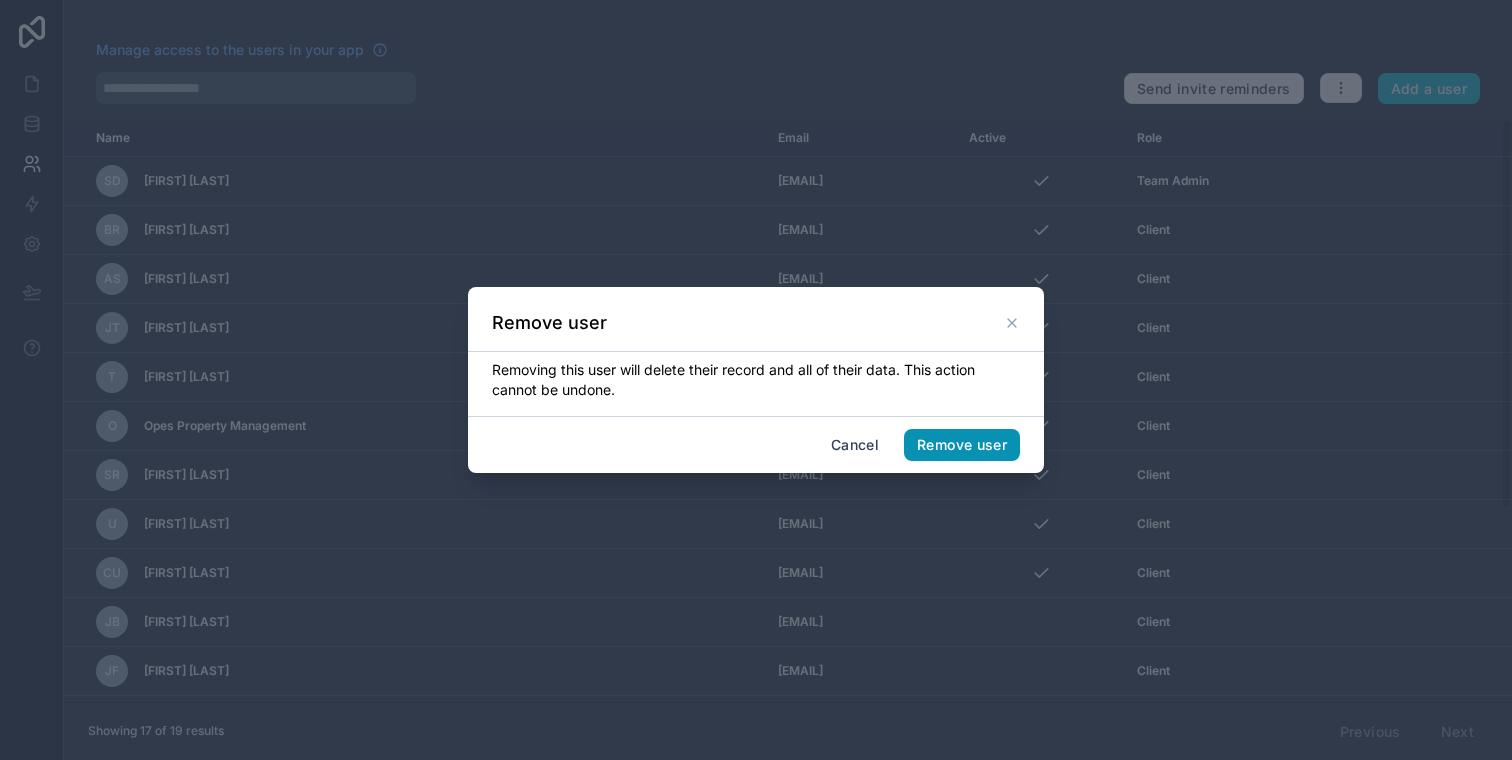 click on "Remove user" at bounding box center (962, 445) 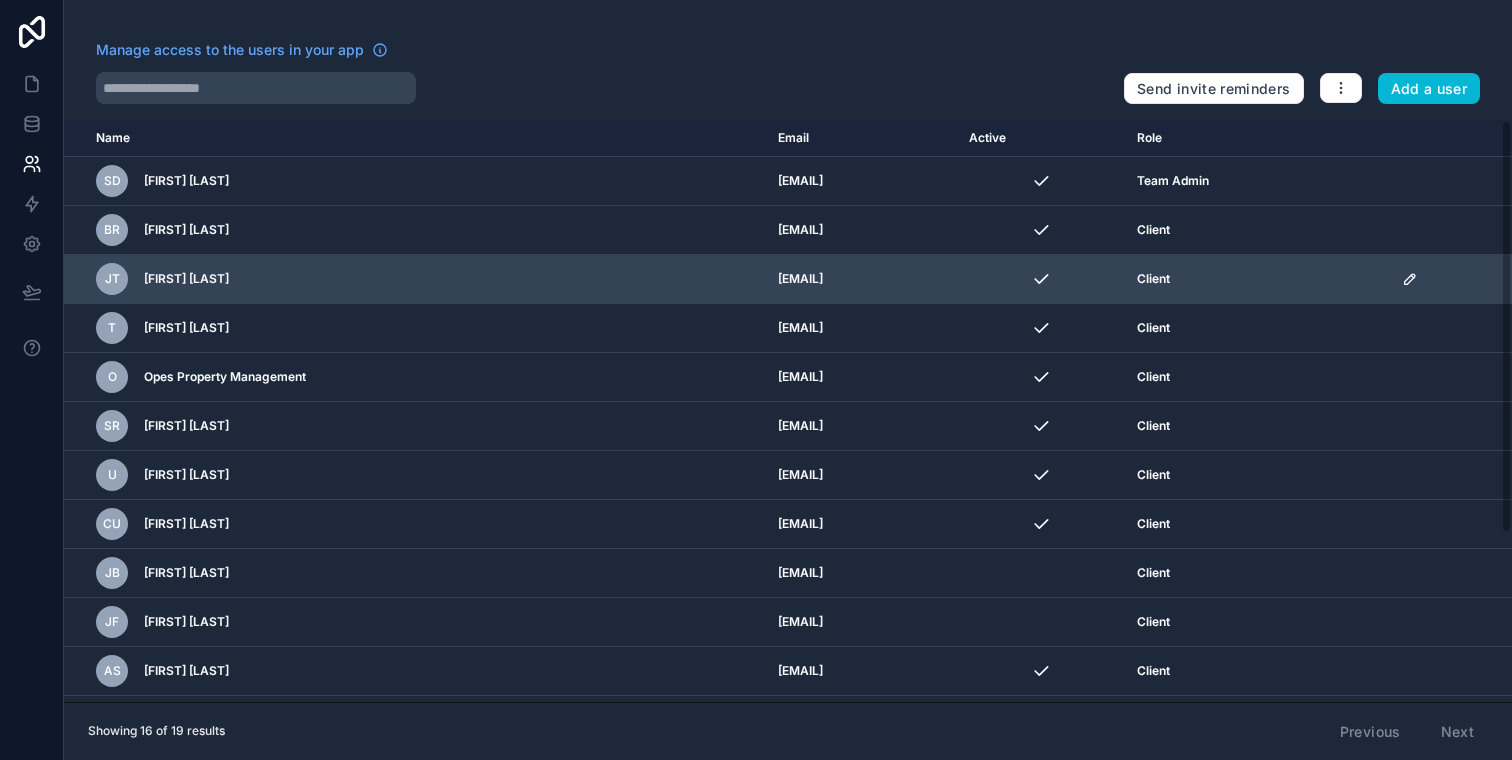 click 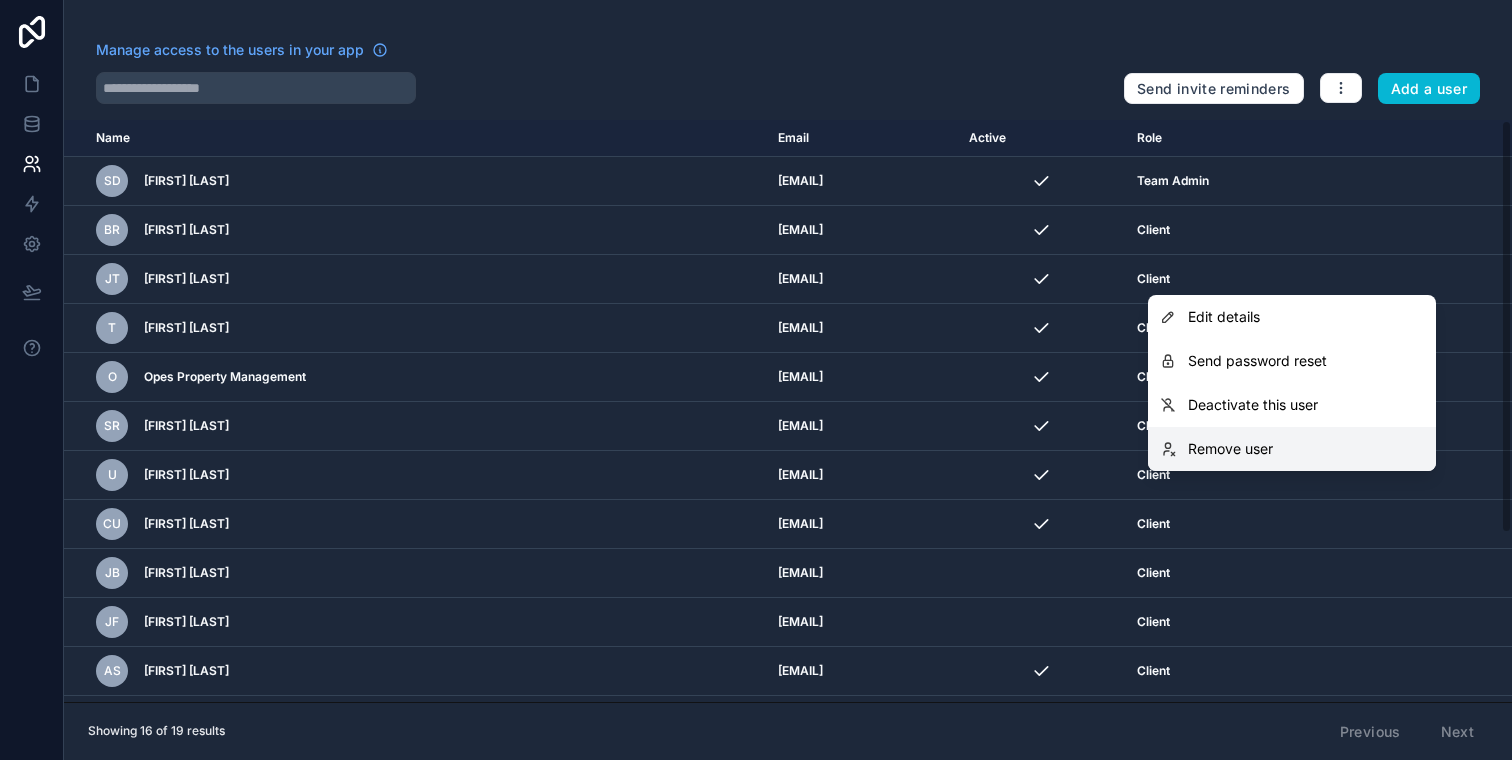 click on "Remove user" at bounding box center [1230, 449] 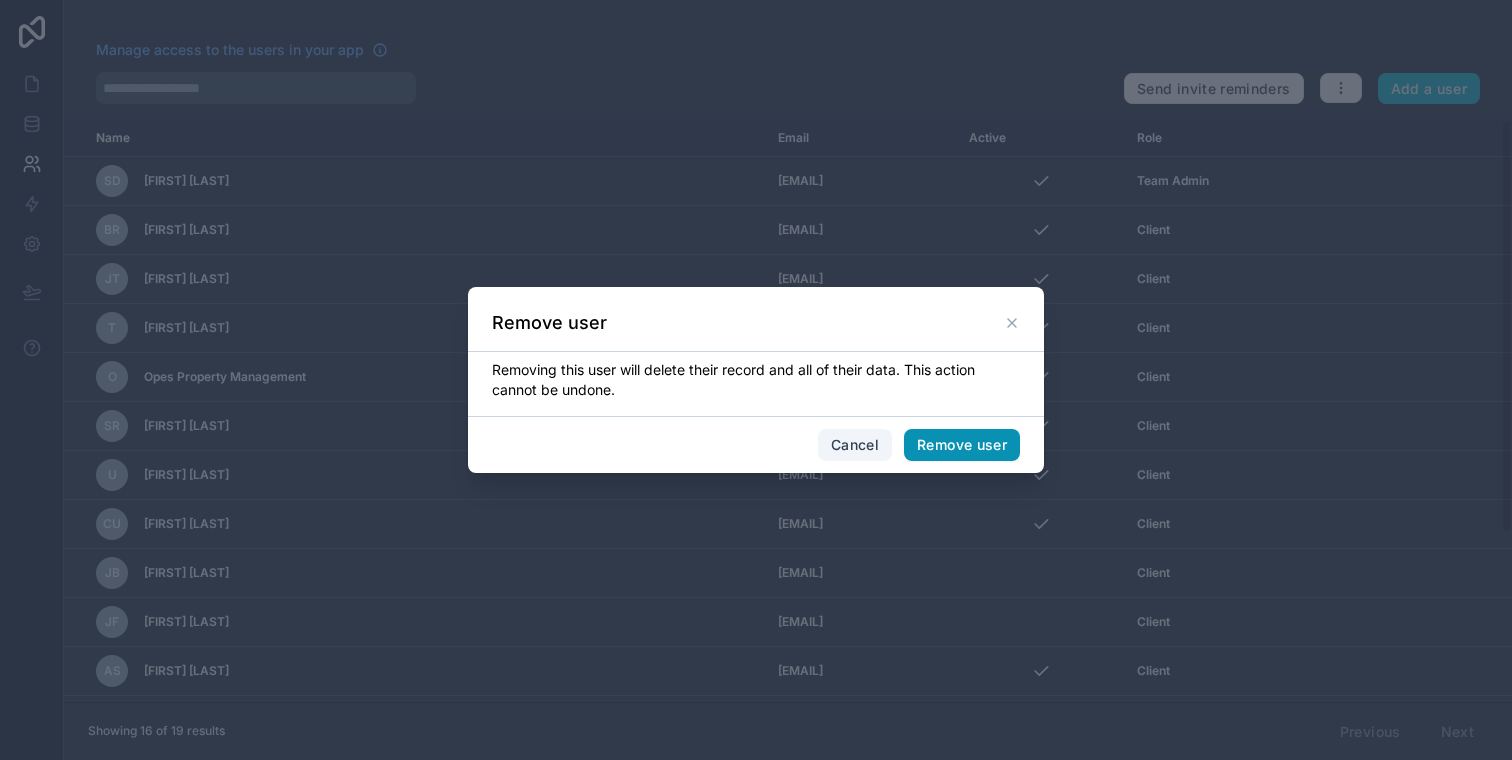 click on "Remove user" at bounding box center [962, 445] 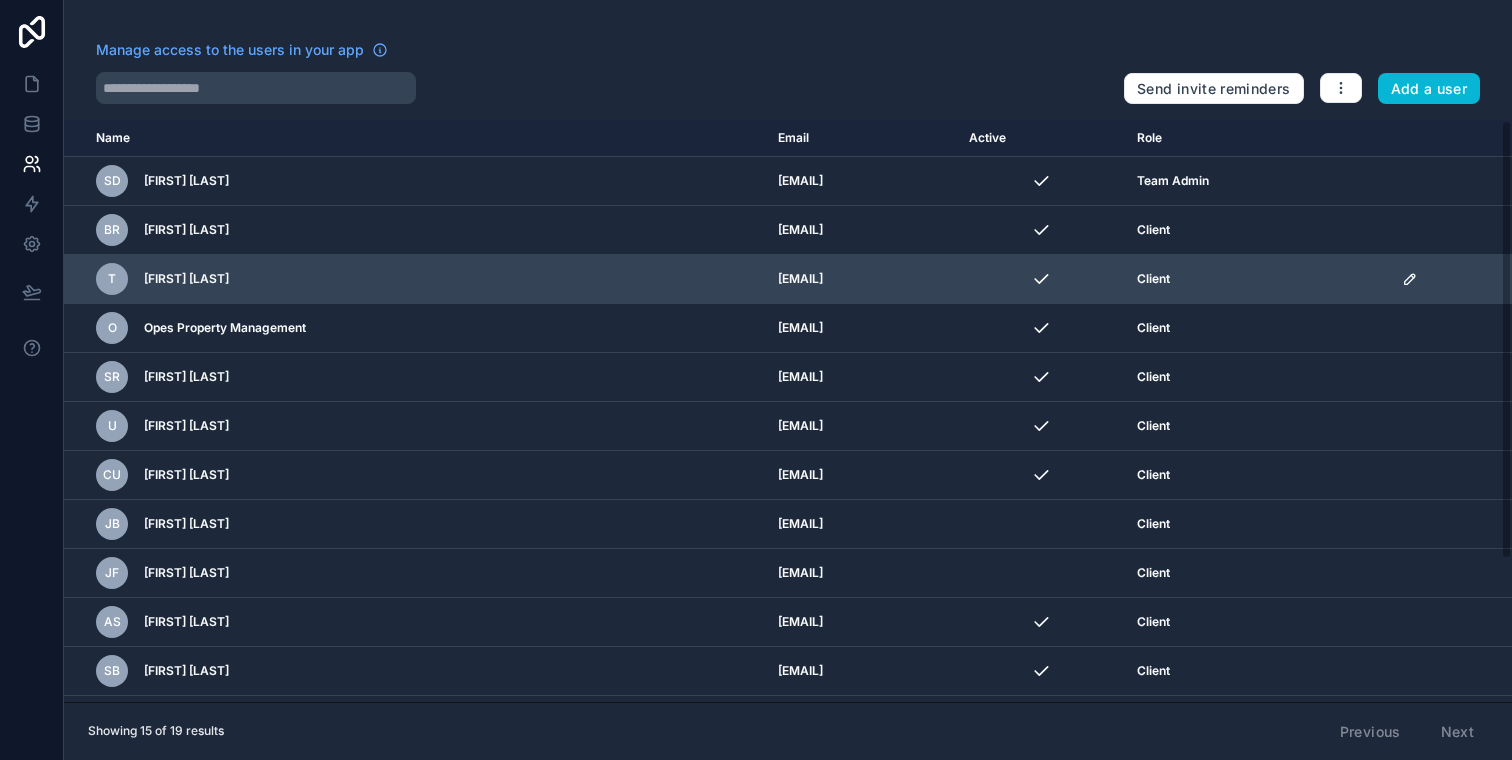click 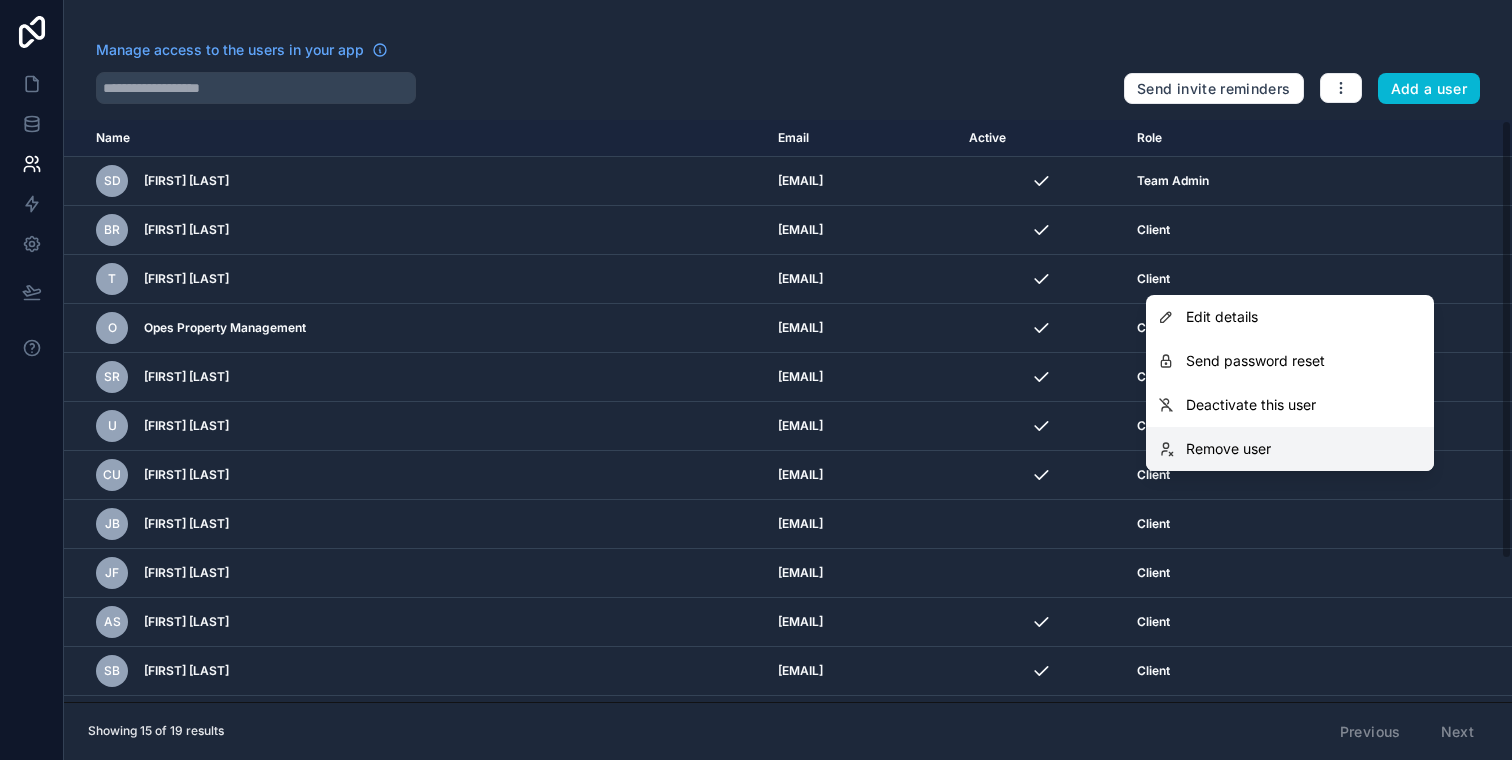 click on "Remove user" at bounding box center (1228, 449) 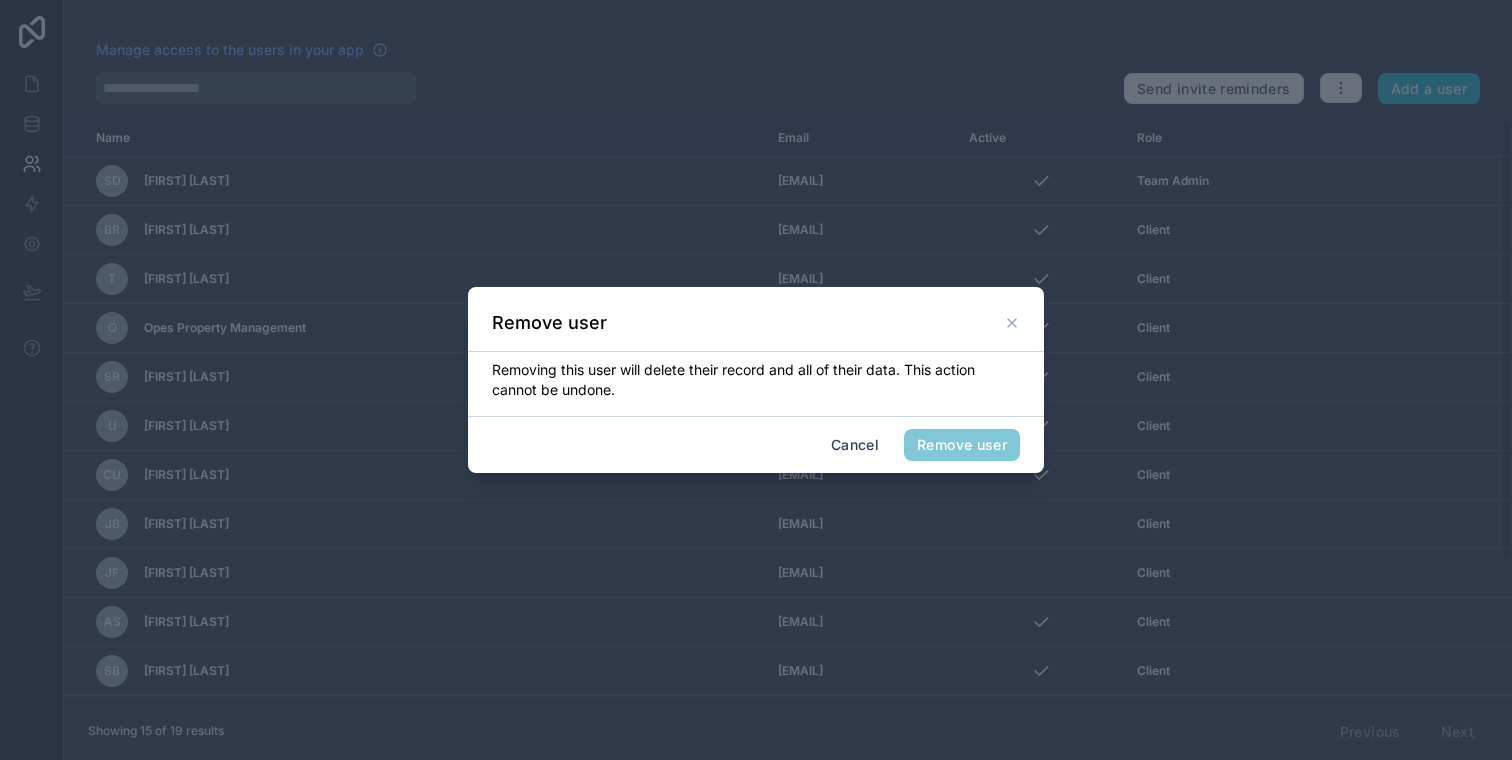 click on "Remove user" at bounding box center (962, 445) 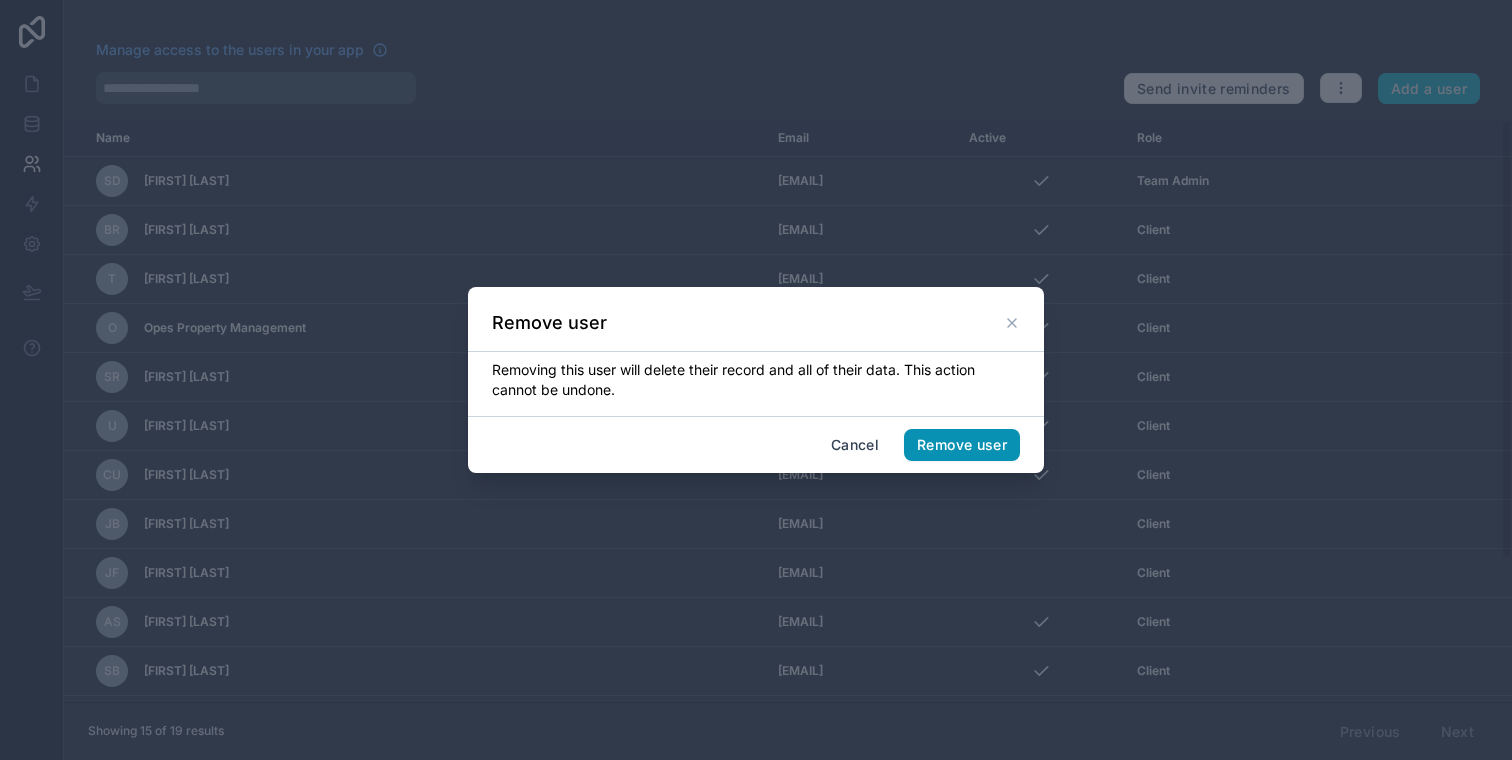 drag, startPoint x: 964, startPoint y: 452, endPoint x: 668, endPoint y: 409, distance: 299.107 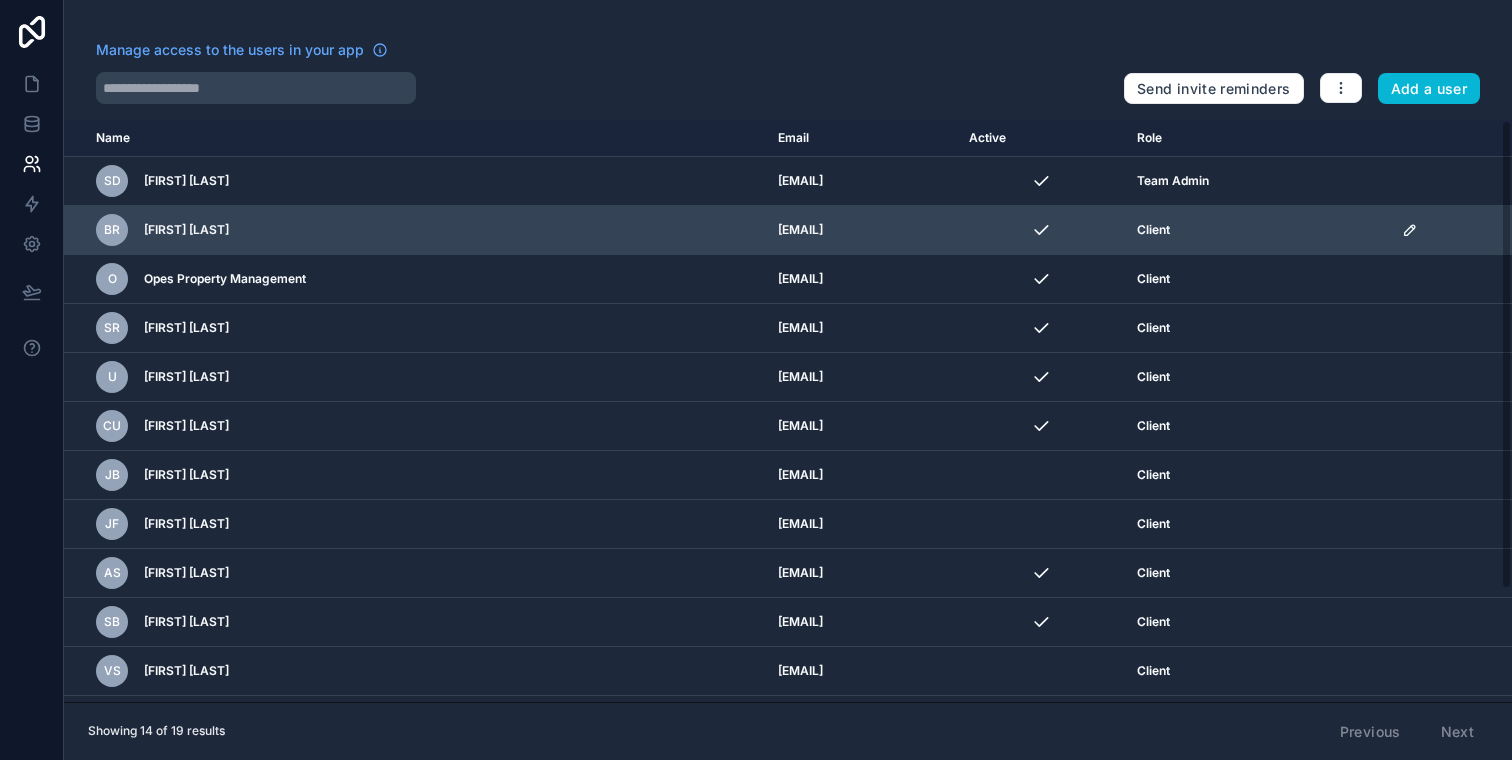 click 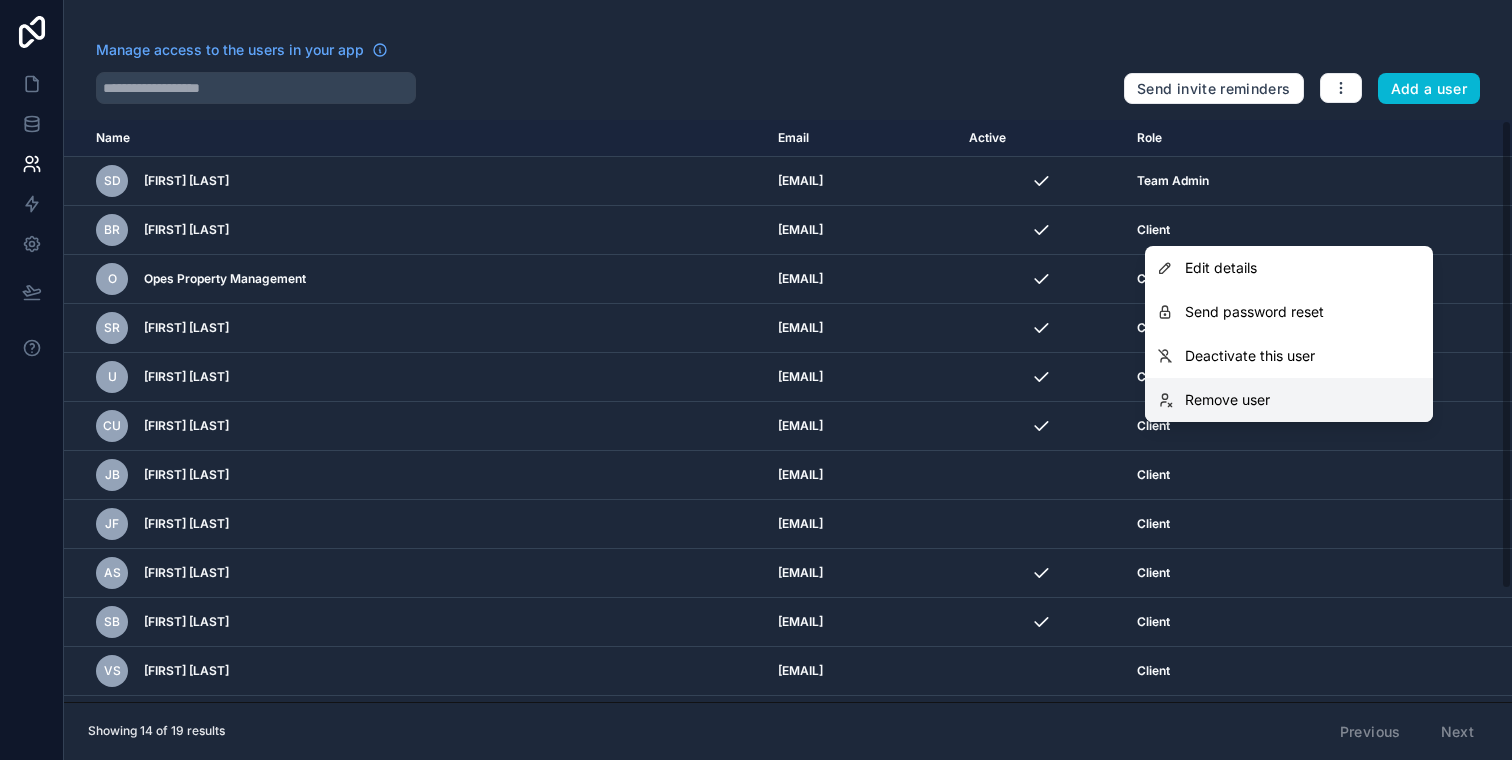 click on "Remove user" at bounding box center [1227, 400] 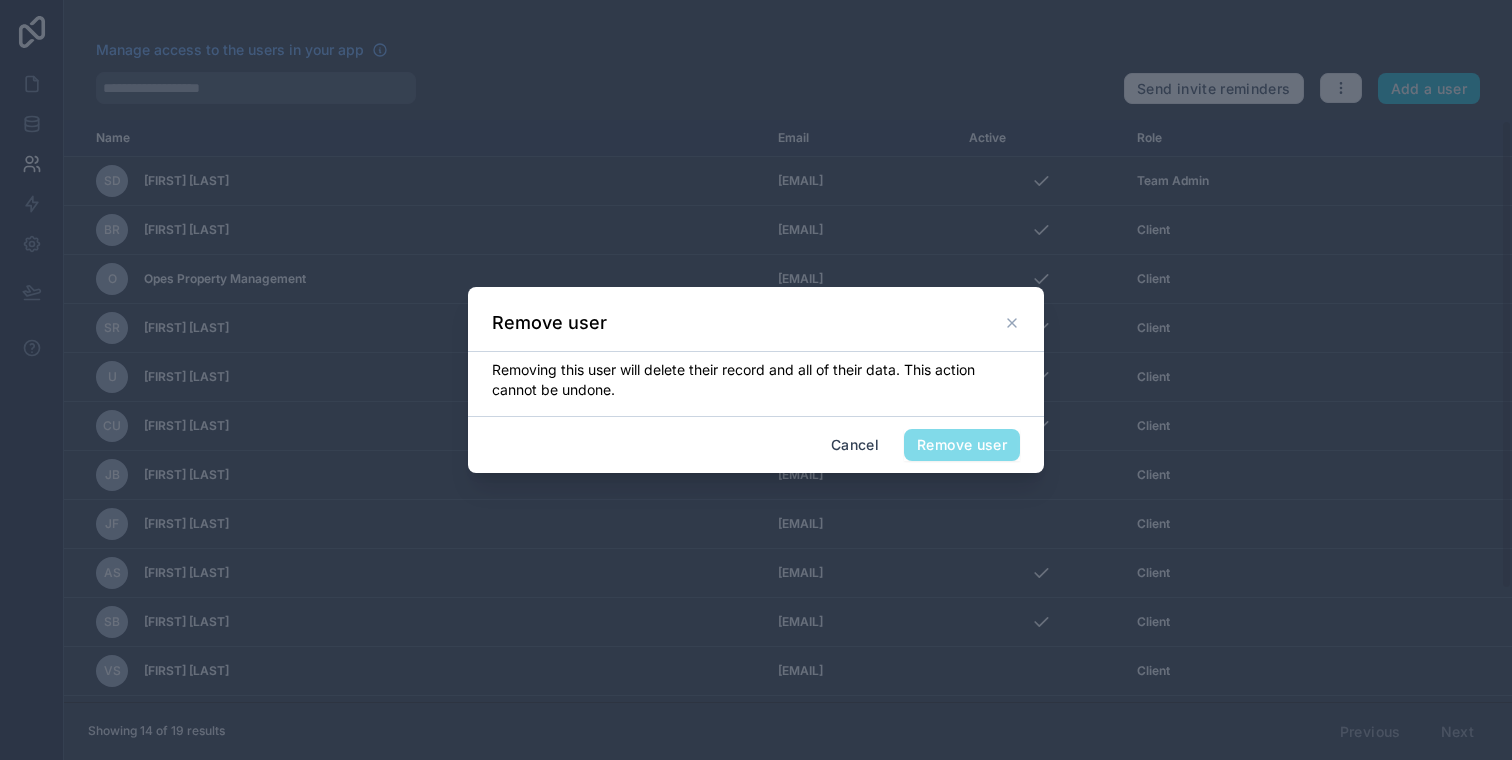 click on "Remove user" at bounding box center (962, 445) 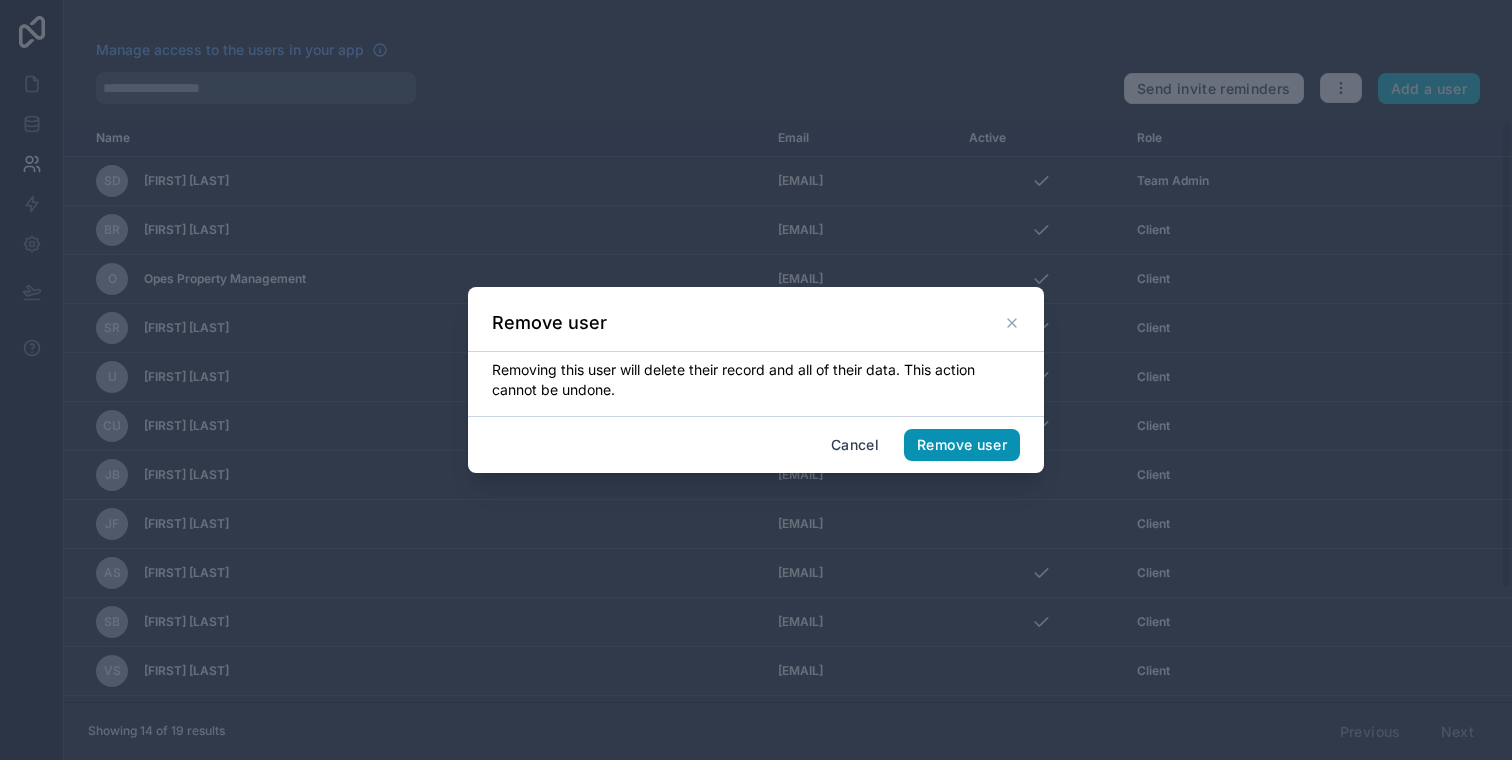 click on "Remove user" at bounding box center [962, 445] 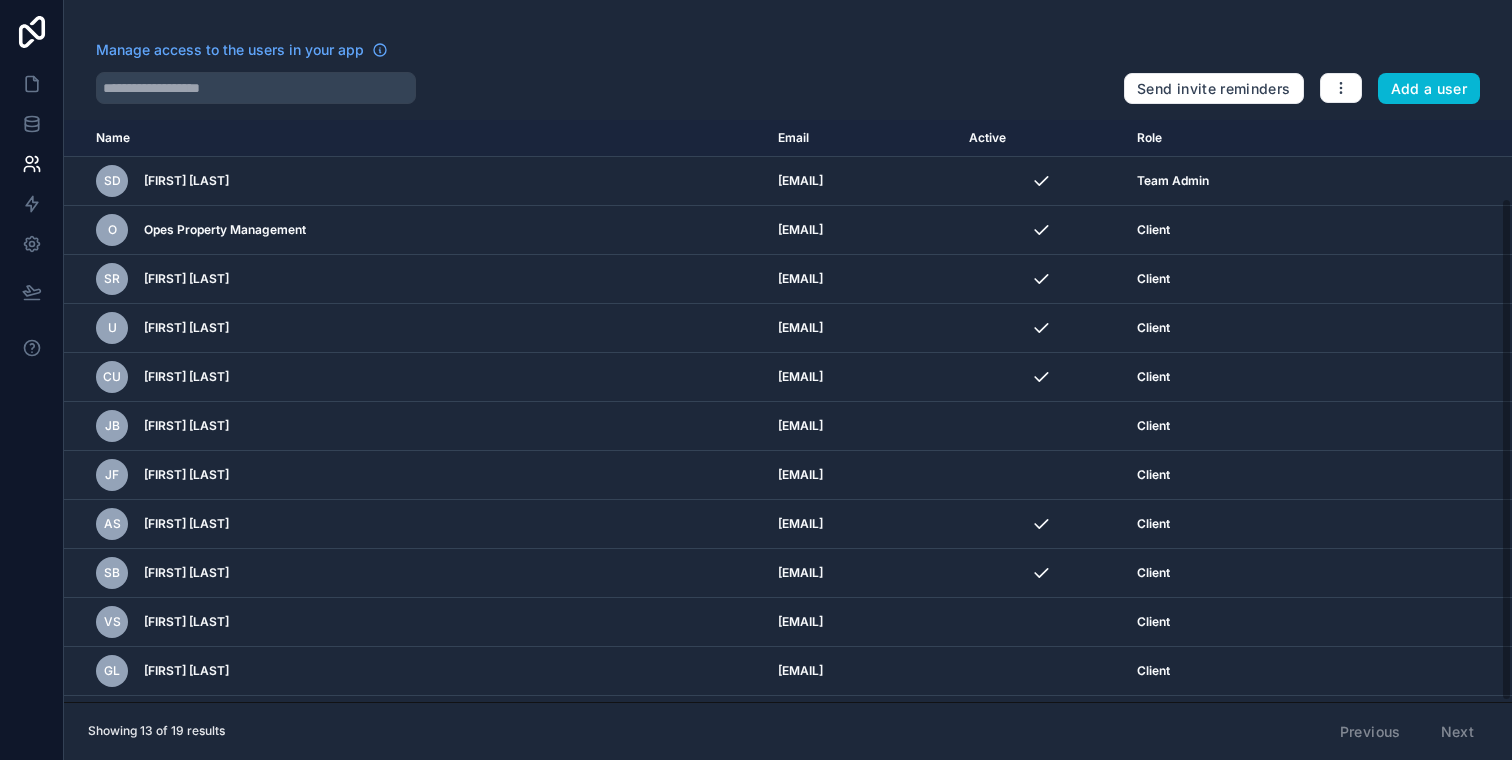 scroll, scrollTop: 91, scrollLeft: 0, axis: vertical 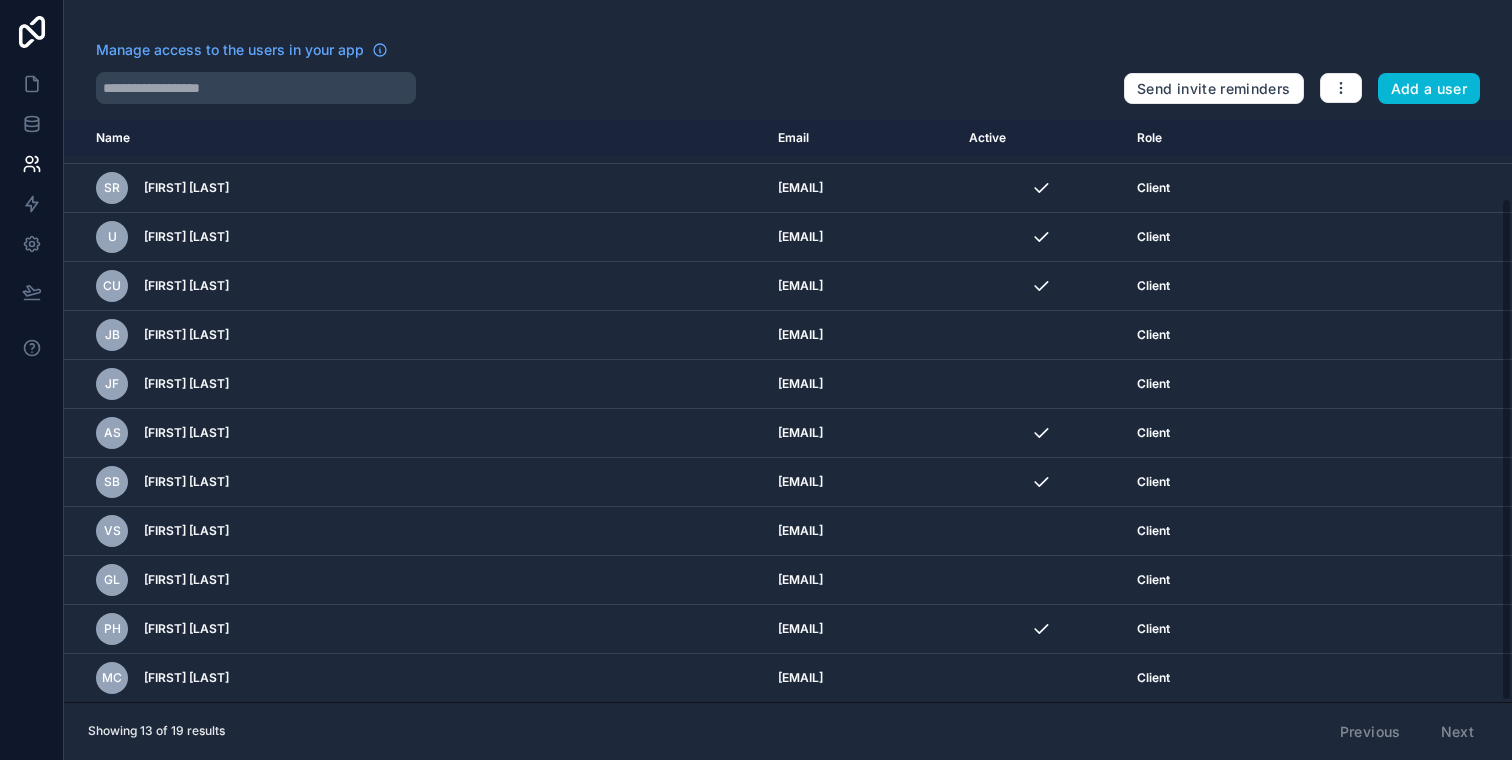 click on "Previous Next" at bounding box center [1407, 732] 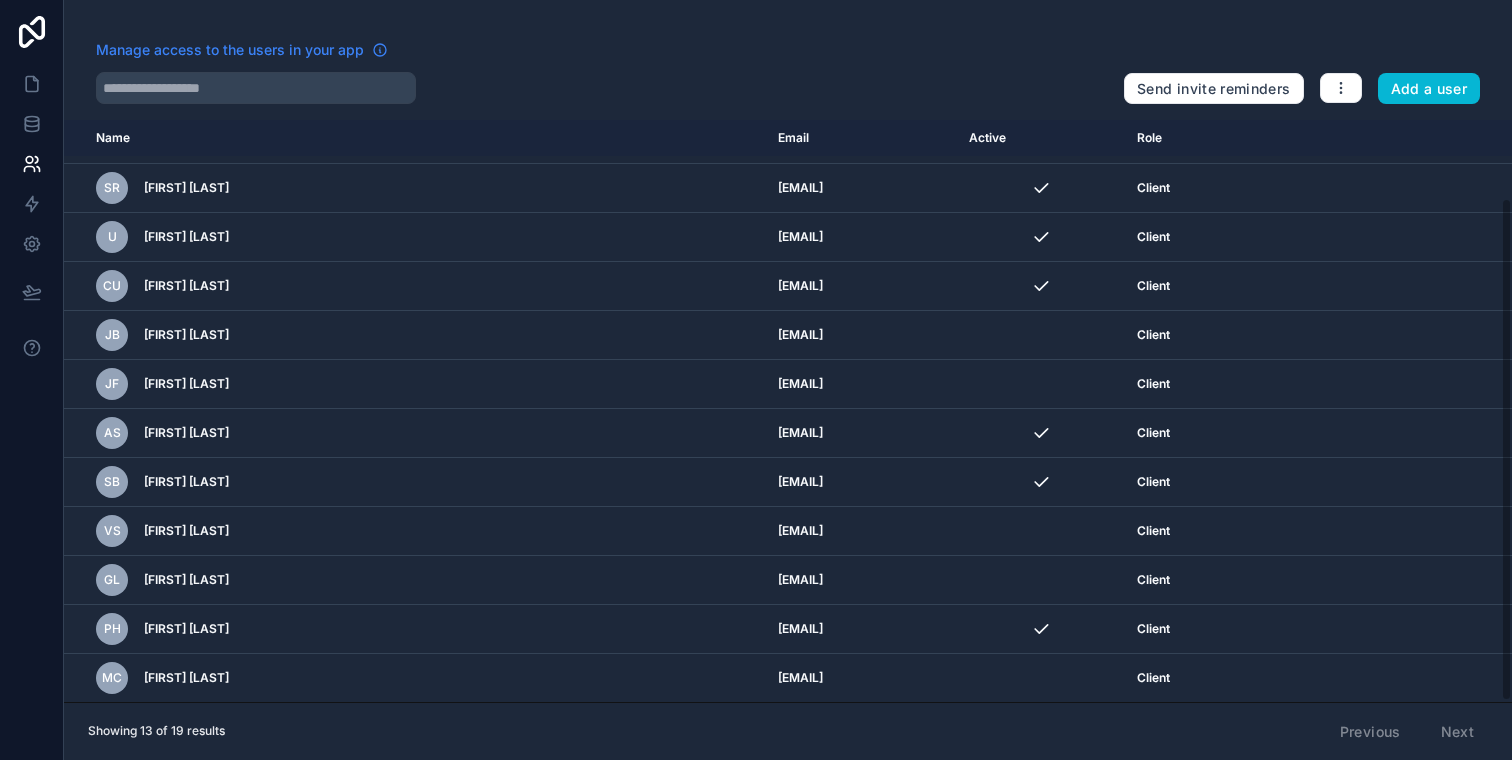 click on "Manage access to the users in your app" at bounding box center [230, 50] 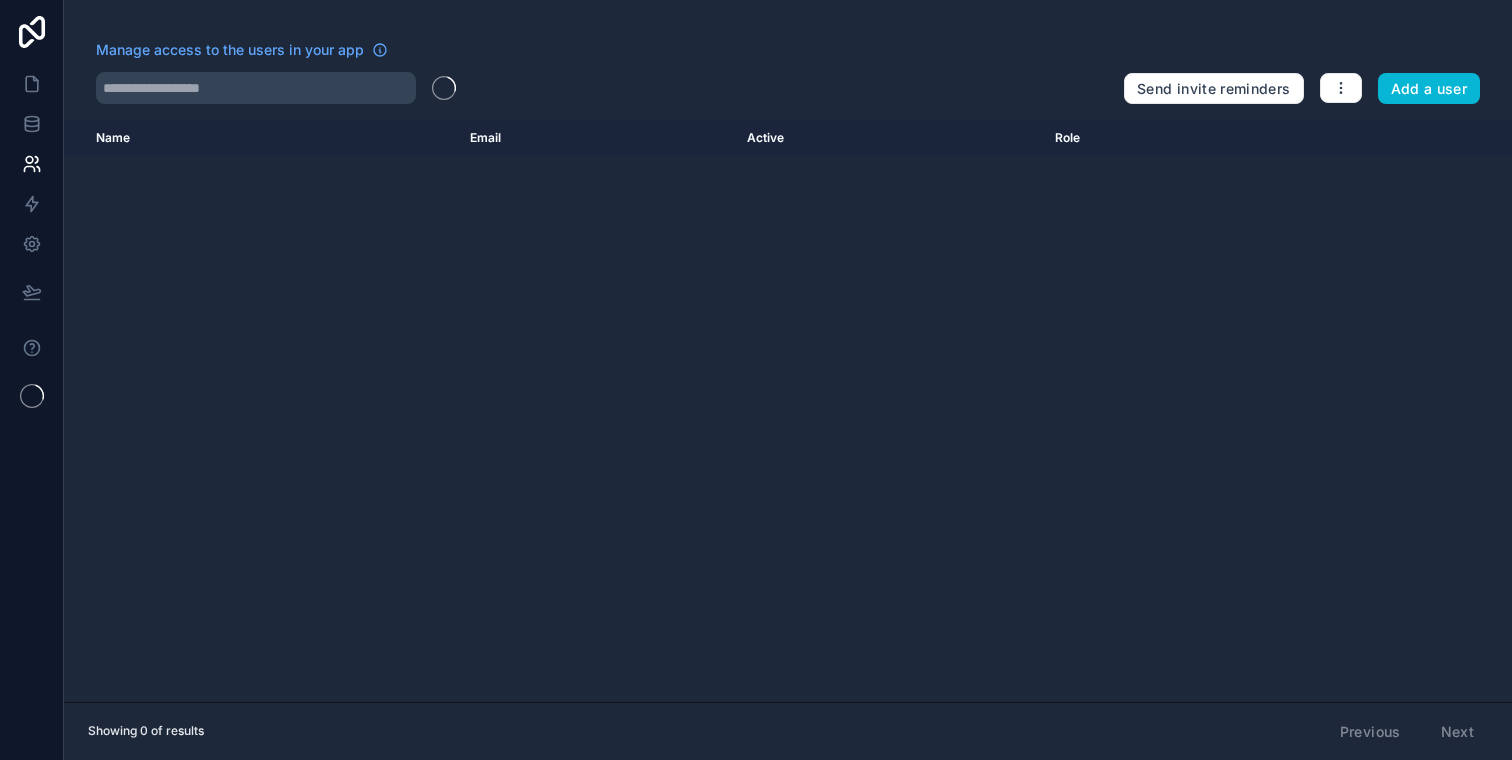 scroll, scrollTop: 0, scrollLeft: 0, axis: both 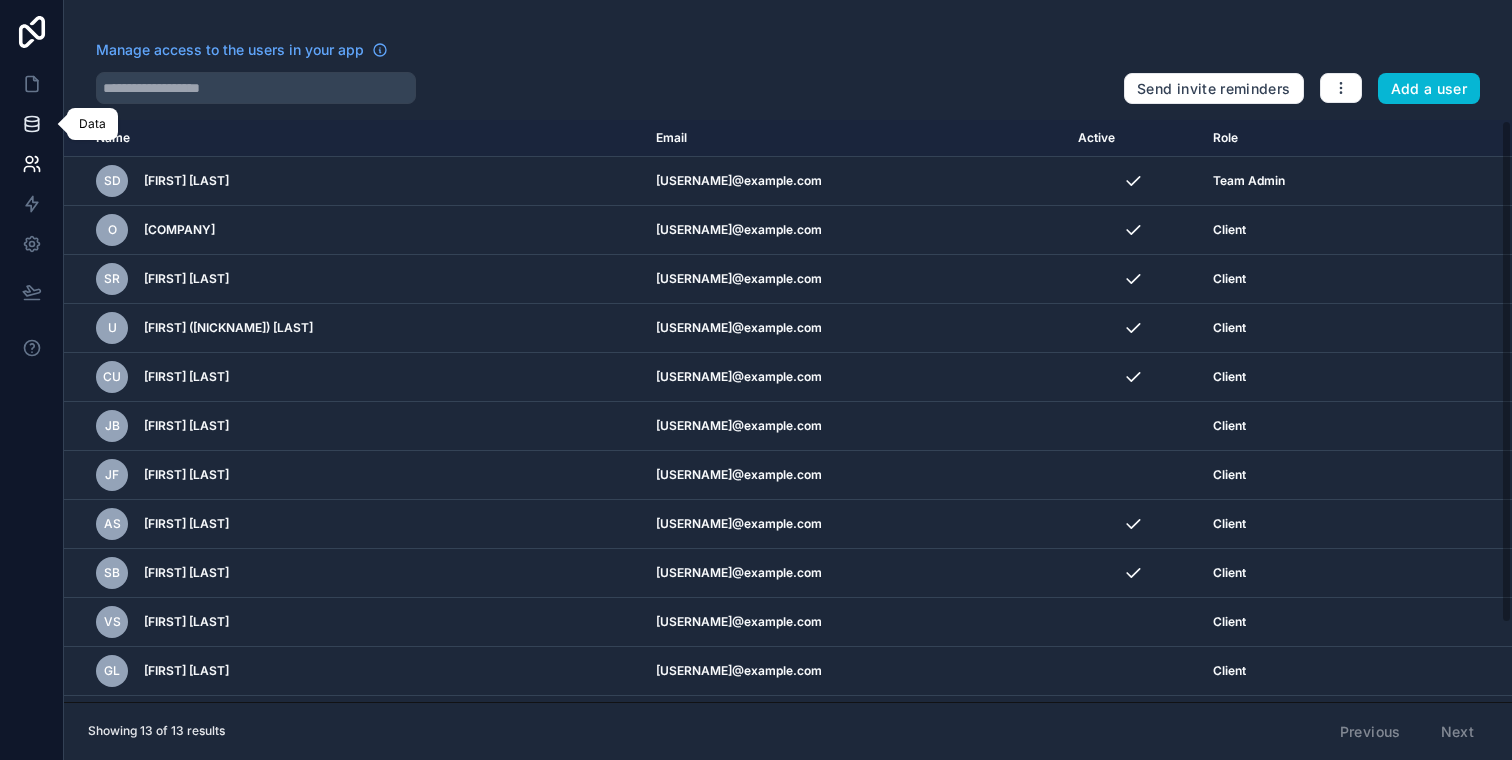 click 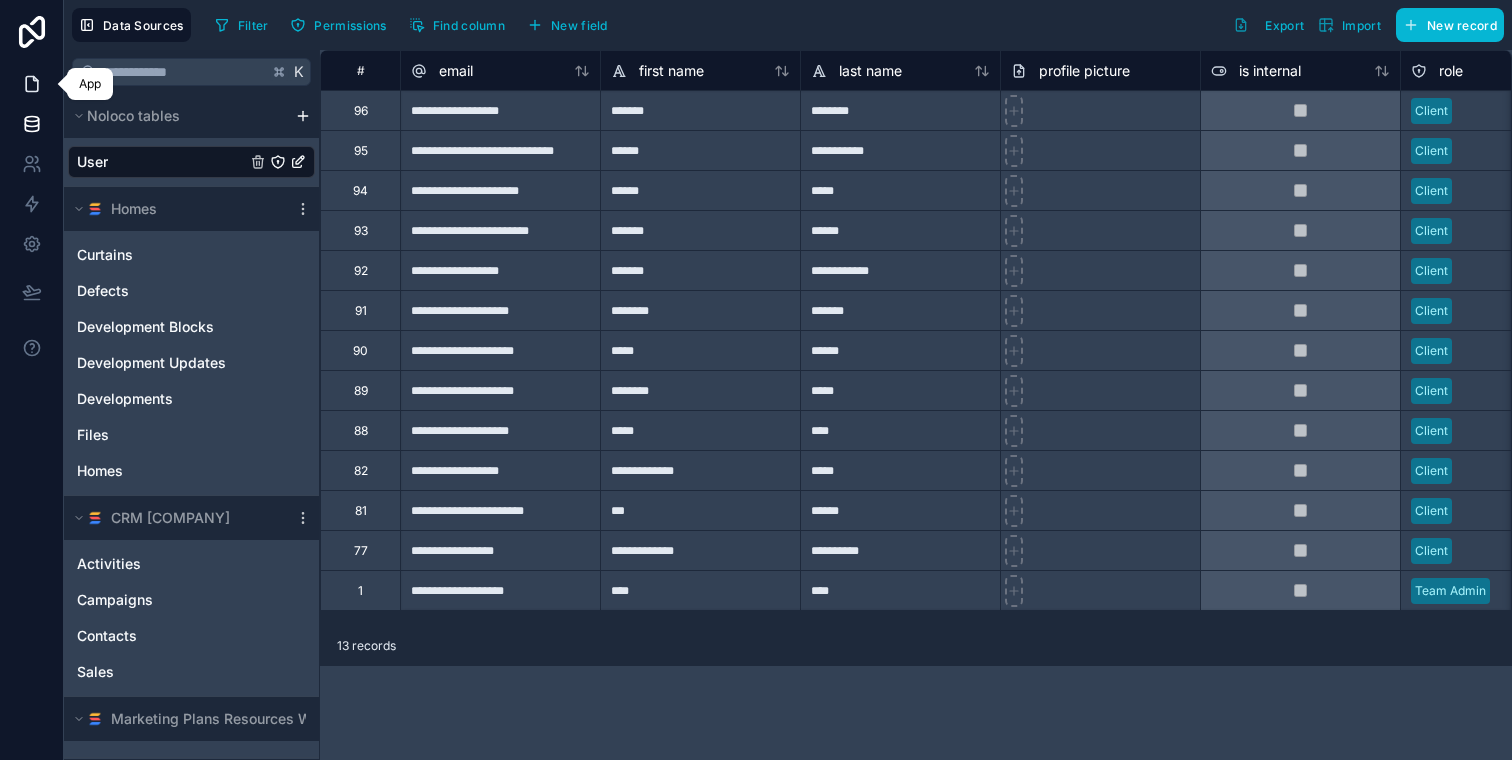 click 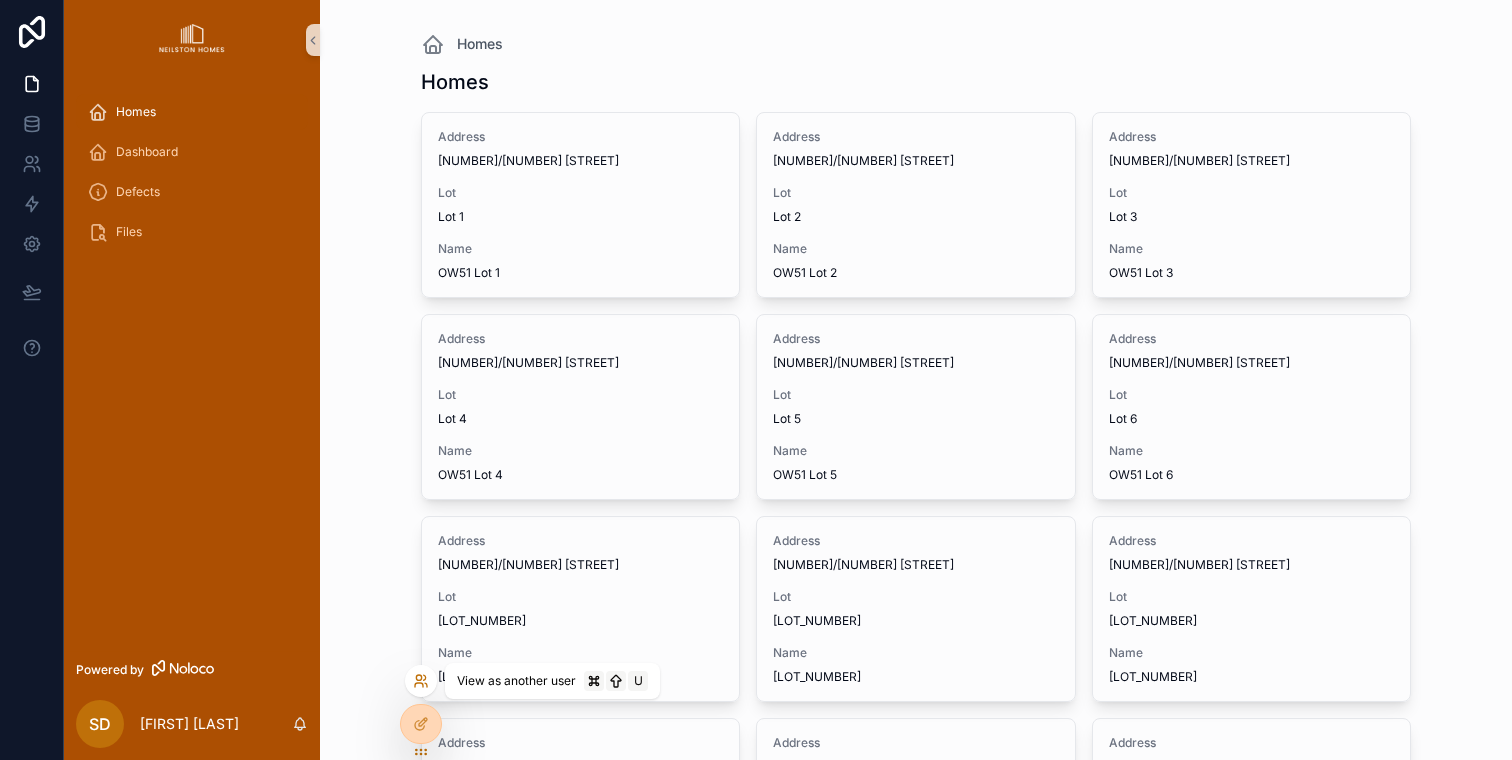 click 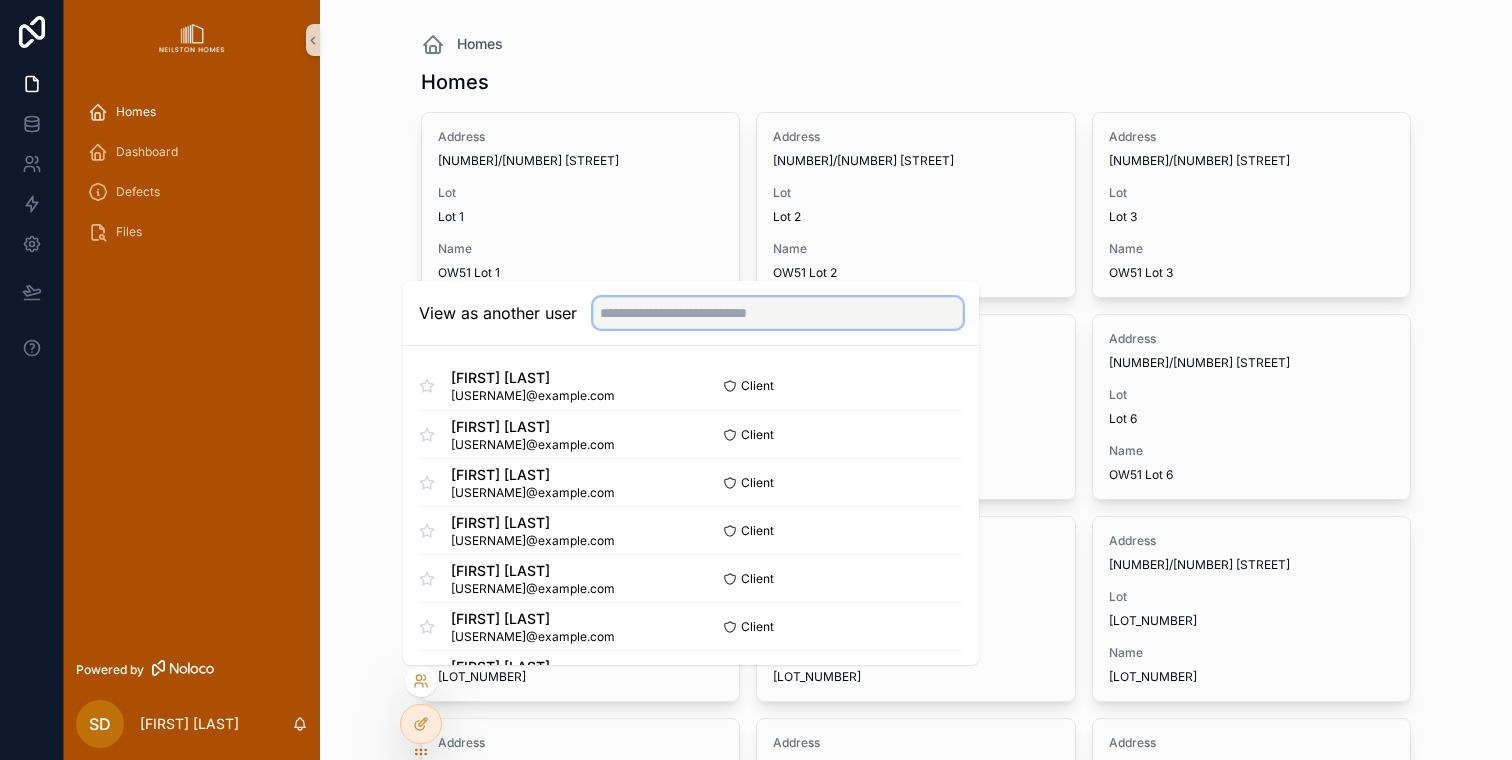 click at bounding box center [778, 313] 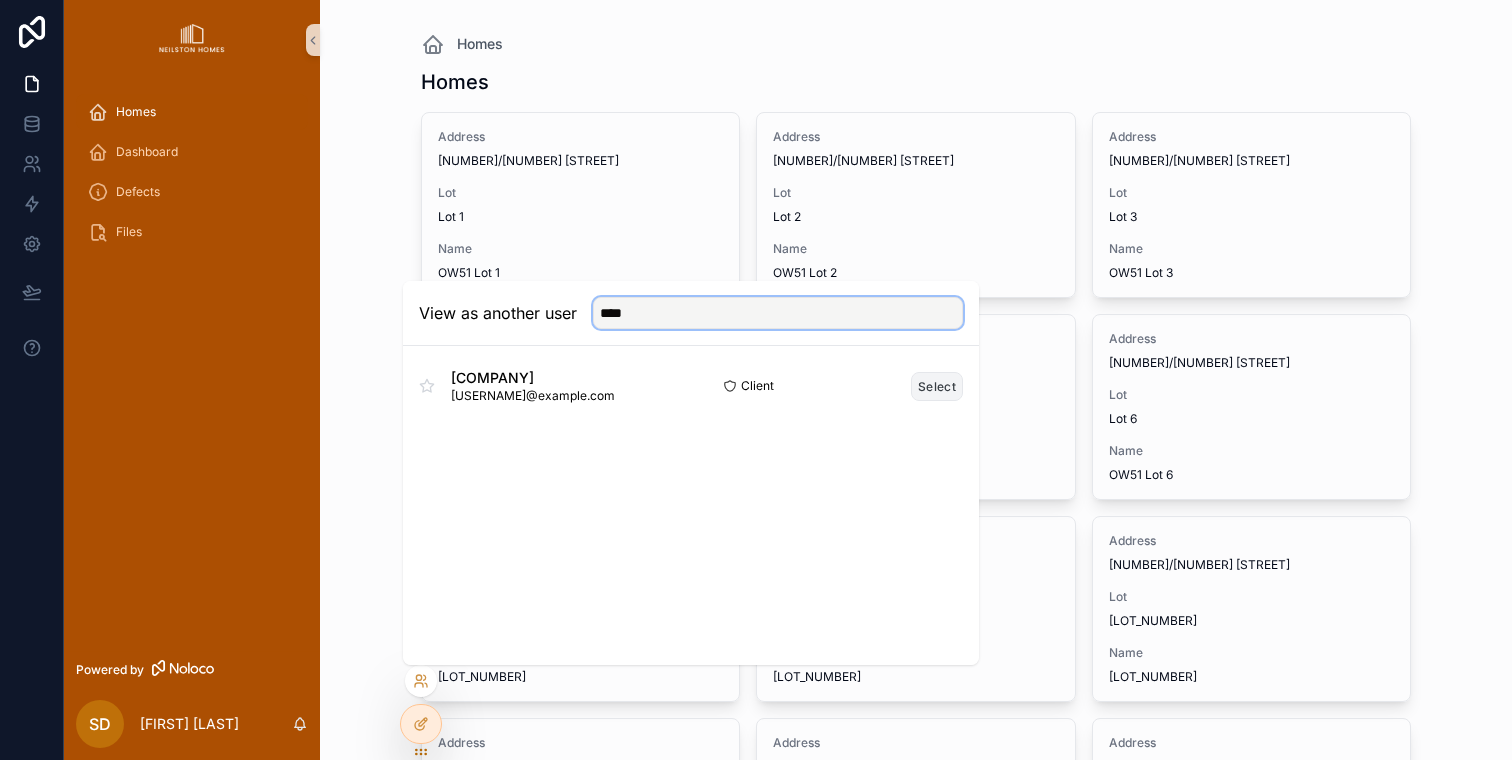 type on "****" 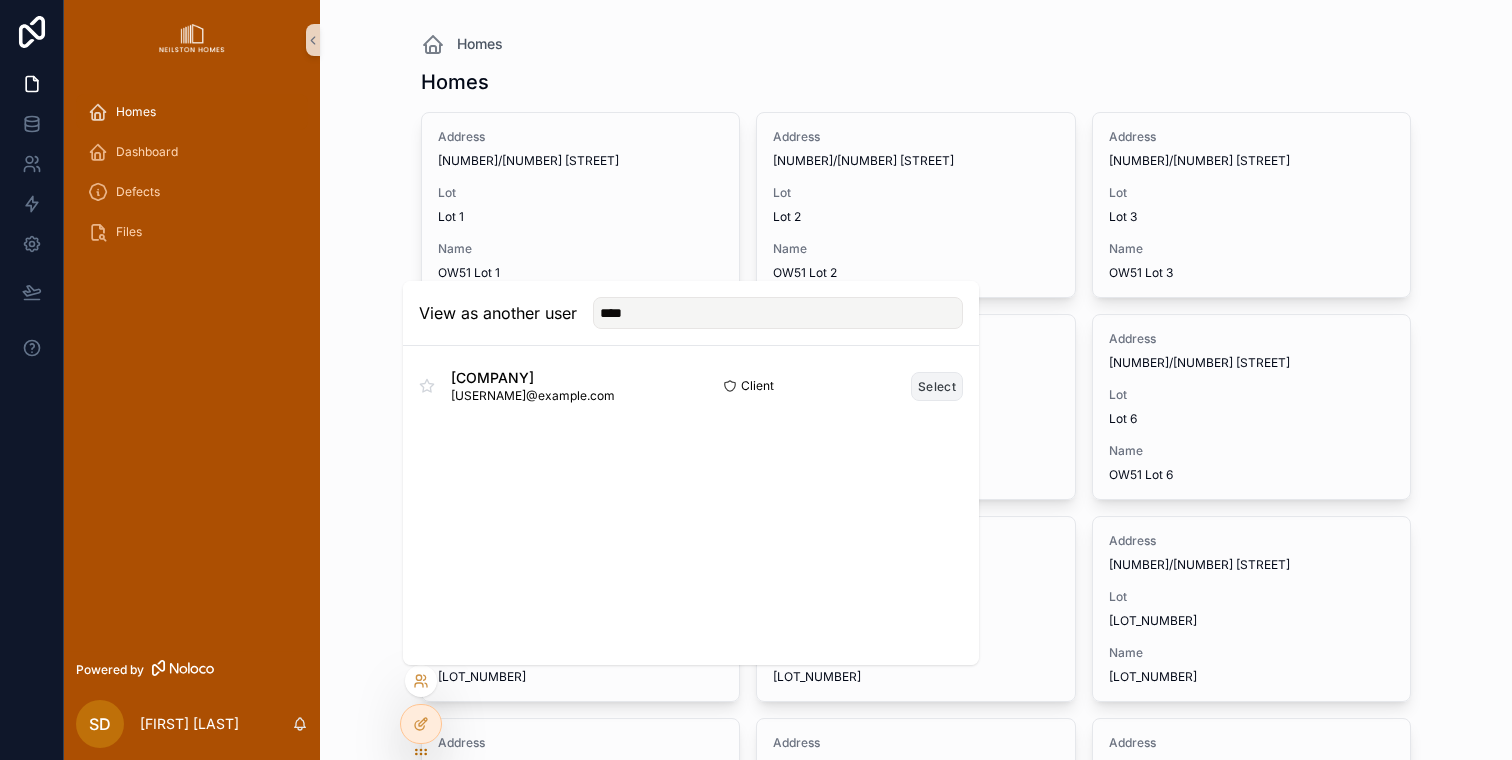 click on "Client Select" at bounding box center [827, 386] 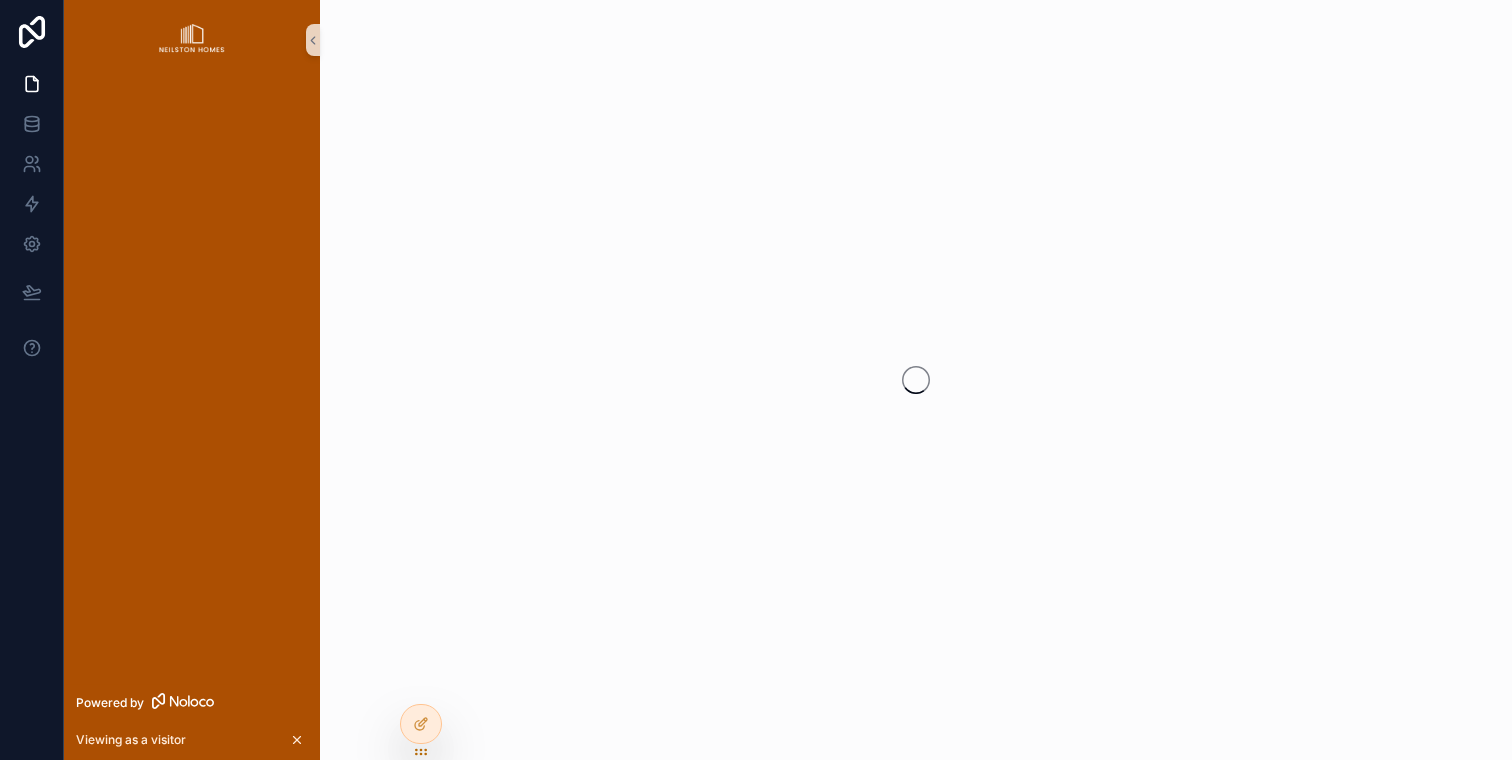 scroll, scrollTop: 0, scrollLeft: 0, axis: both 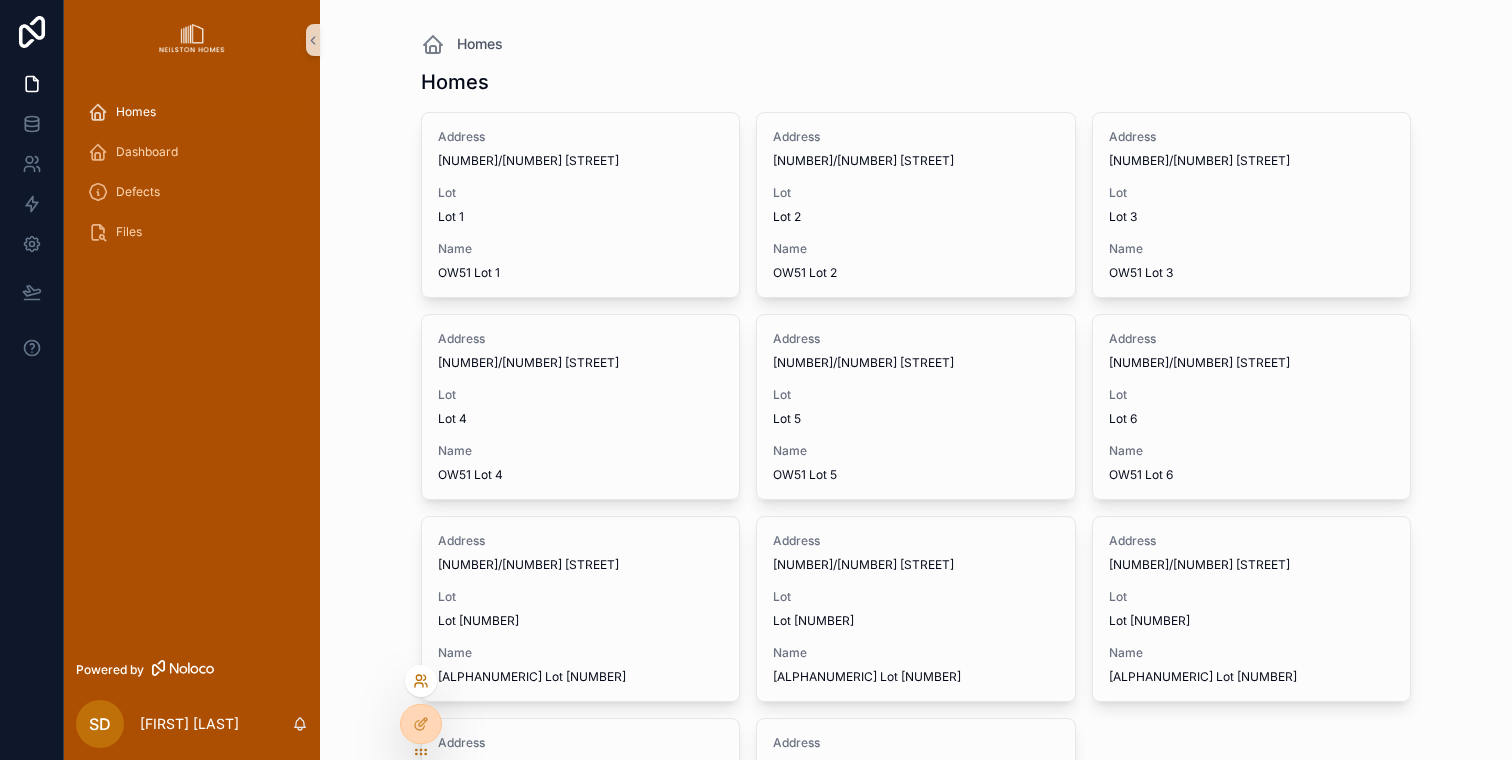 click 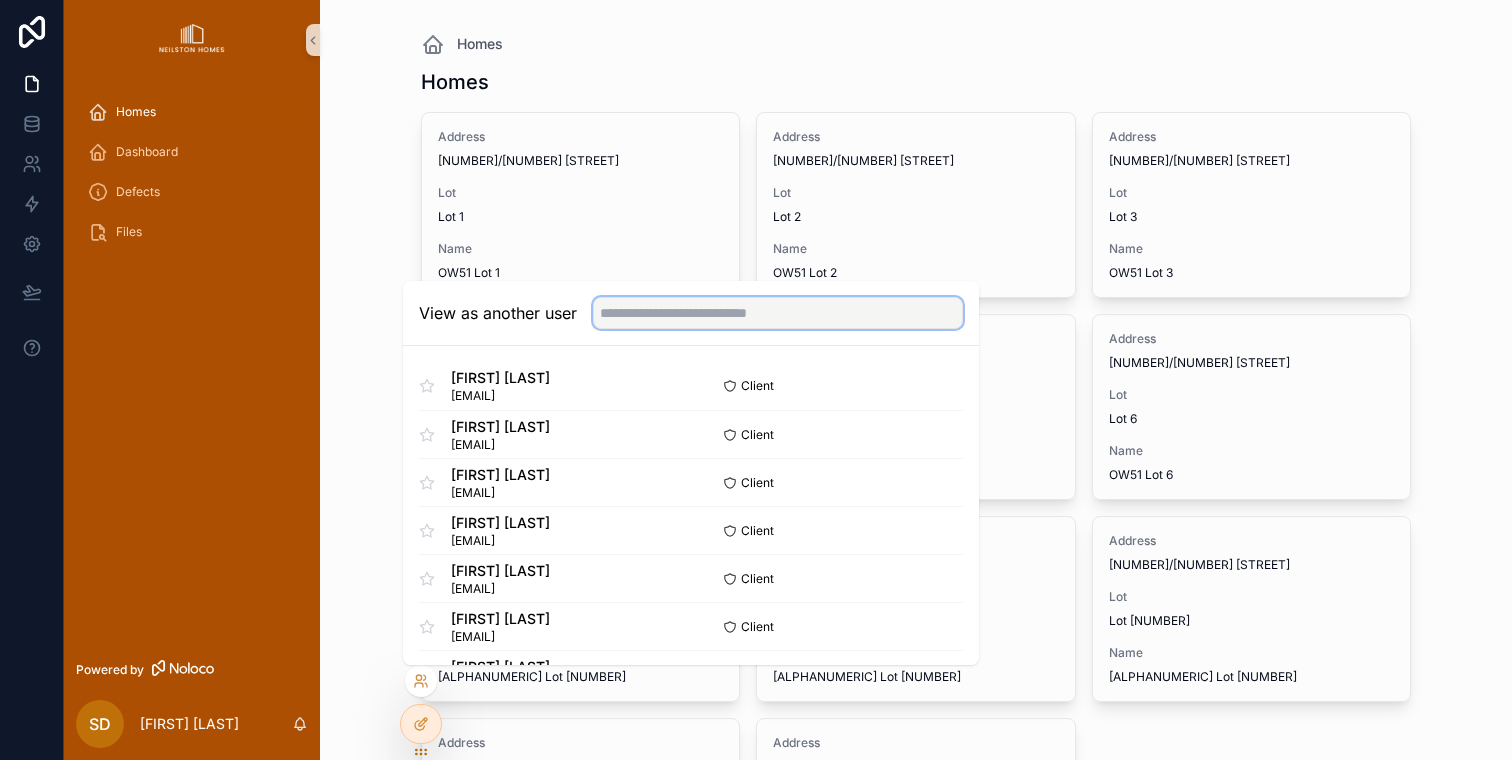 click at bounding box center [778, 313] 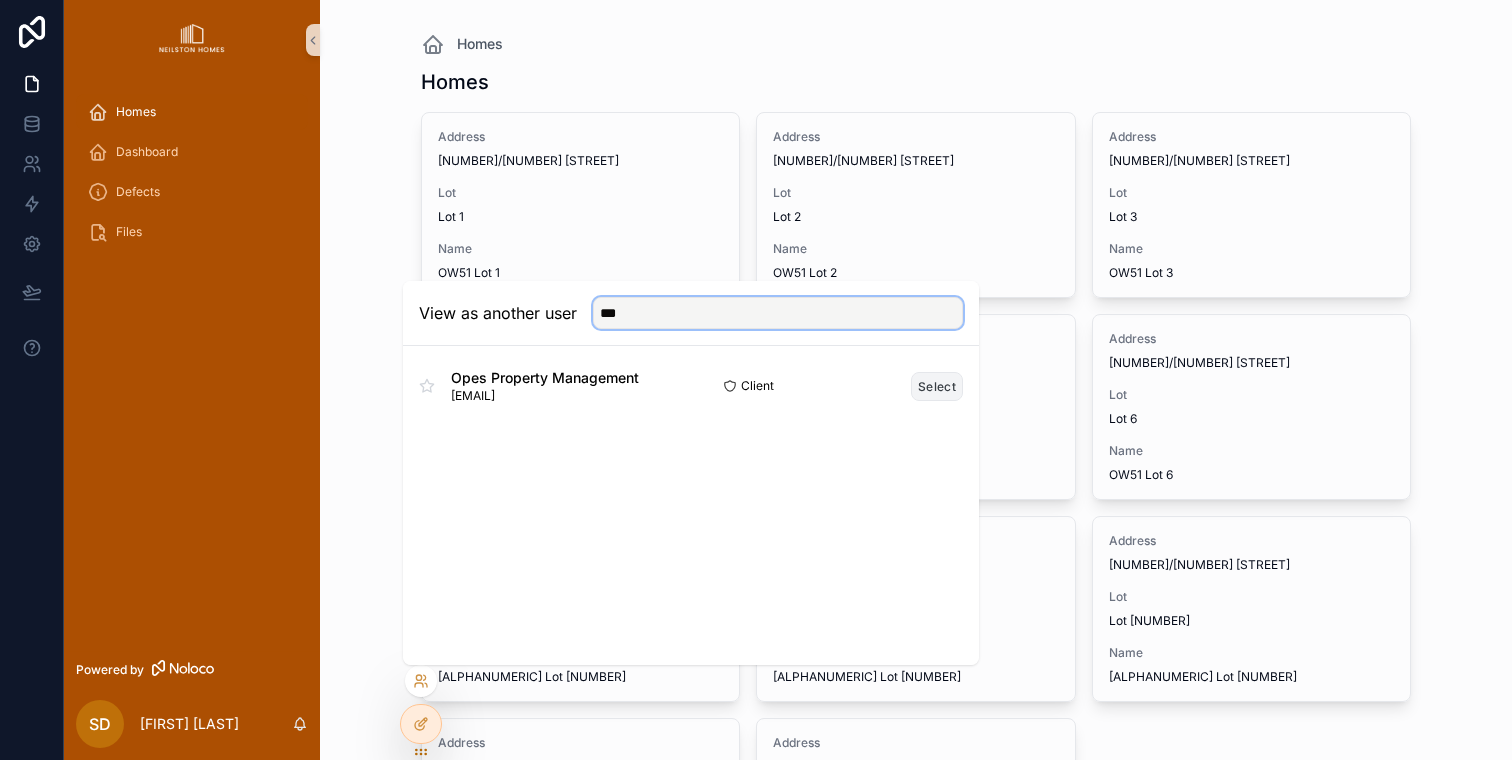 type on "***" 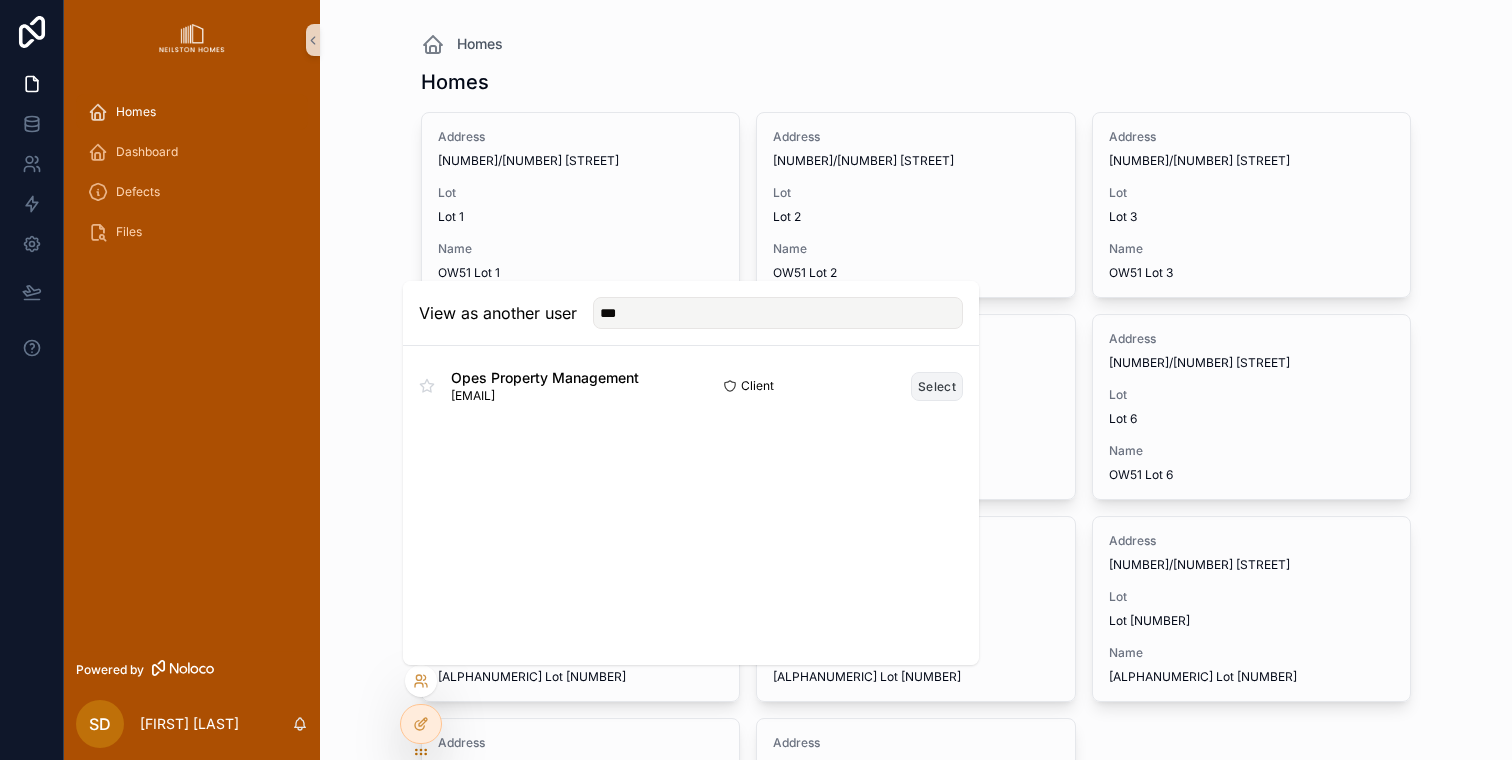 click on "Select" at bounding box center [937, 386] 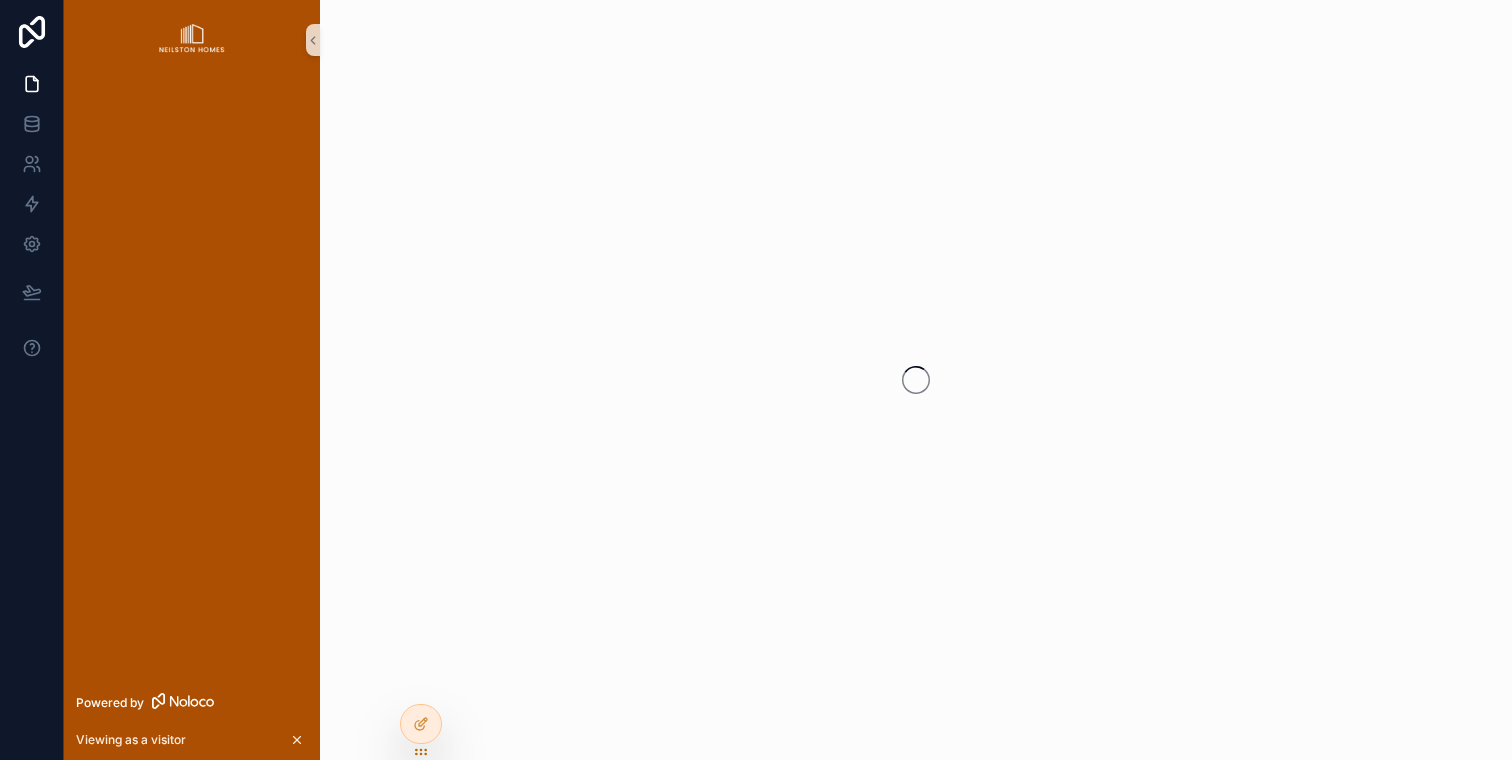 scroll, scrollTop: 0, scrollLeft: 0, axis: both 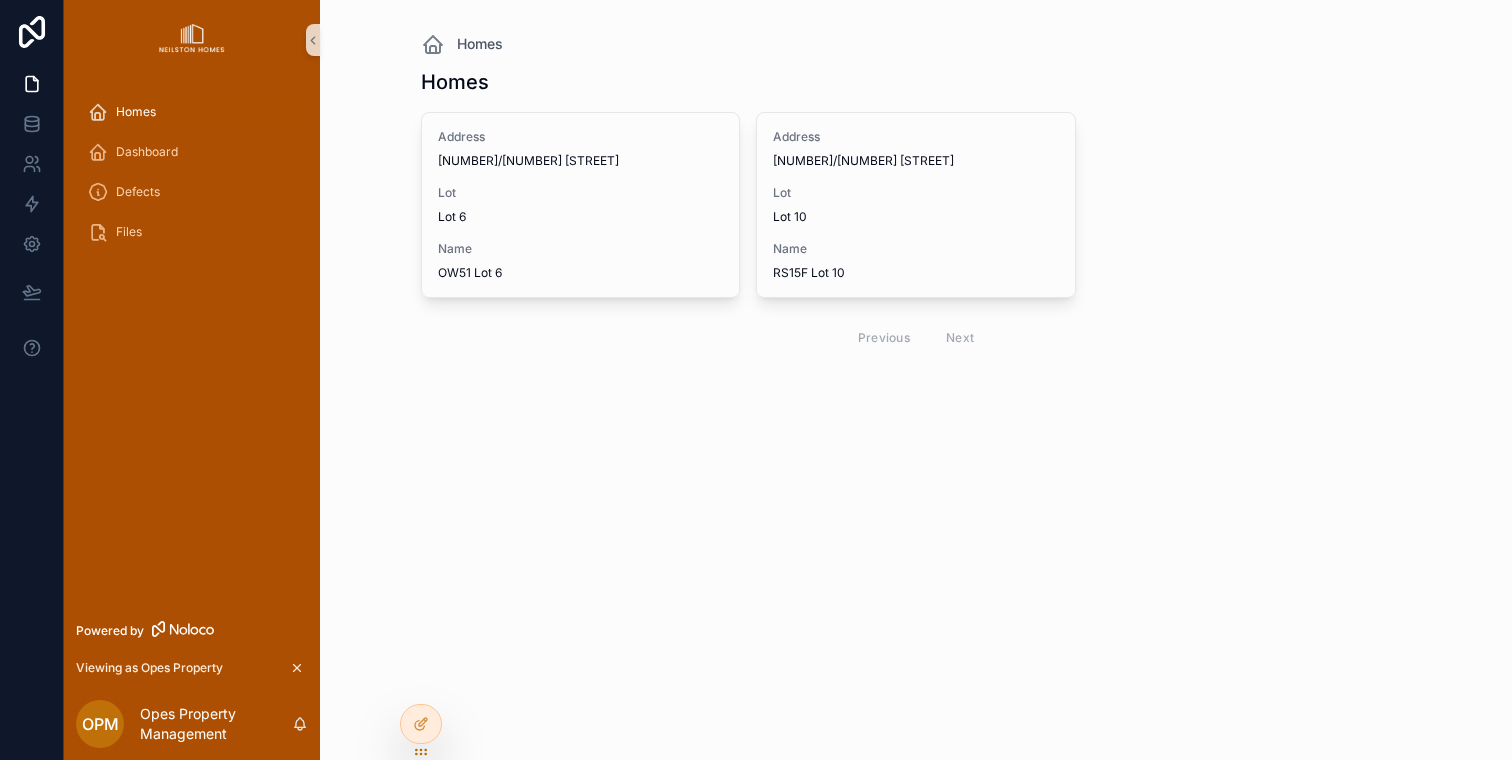 click on "Homes Homes Address [NUMBER]/[NUMBER] [STREET] Lot Lot 6 Name OW51 Lot 6 Address [NUMBER]/[NUMBER] [STREET] Lot Lot 10 Name [POSTCODE] Lot 10 Previous Next" at bounding box center (916, 380) 